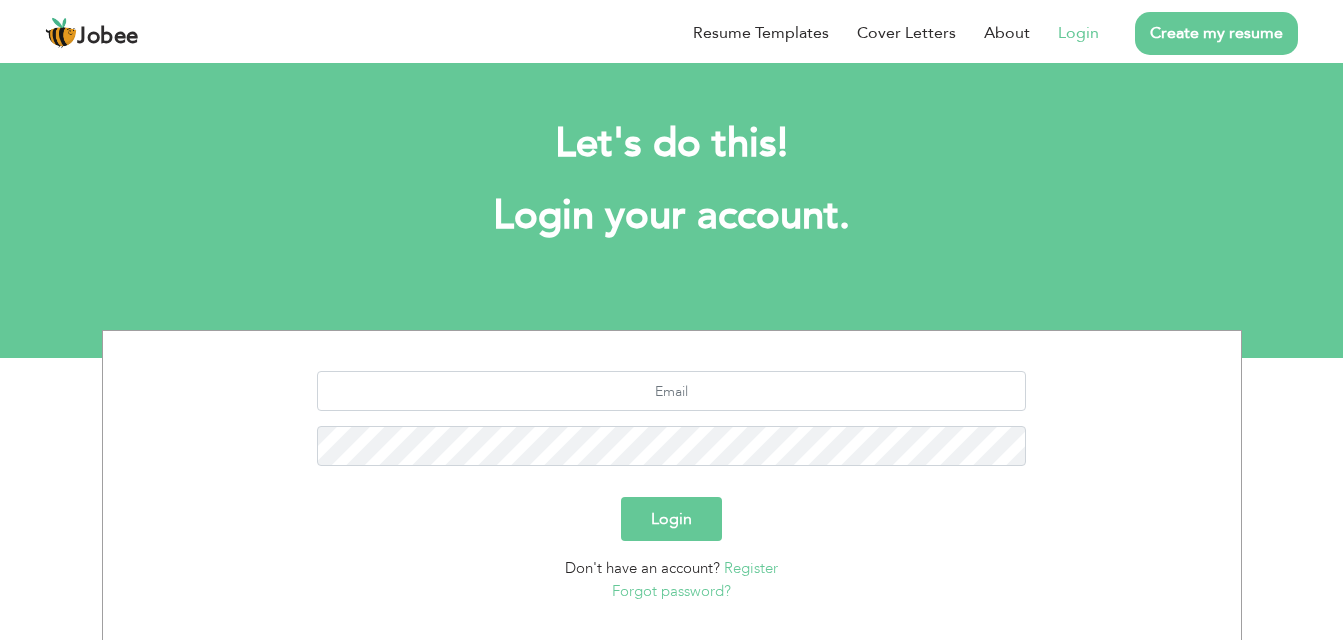 scroll, scrollTop: 0, scrollLeft: 0, axis: both 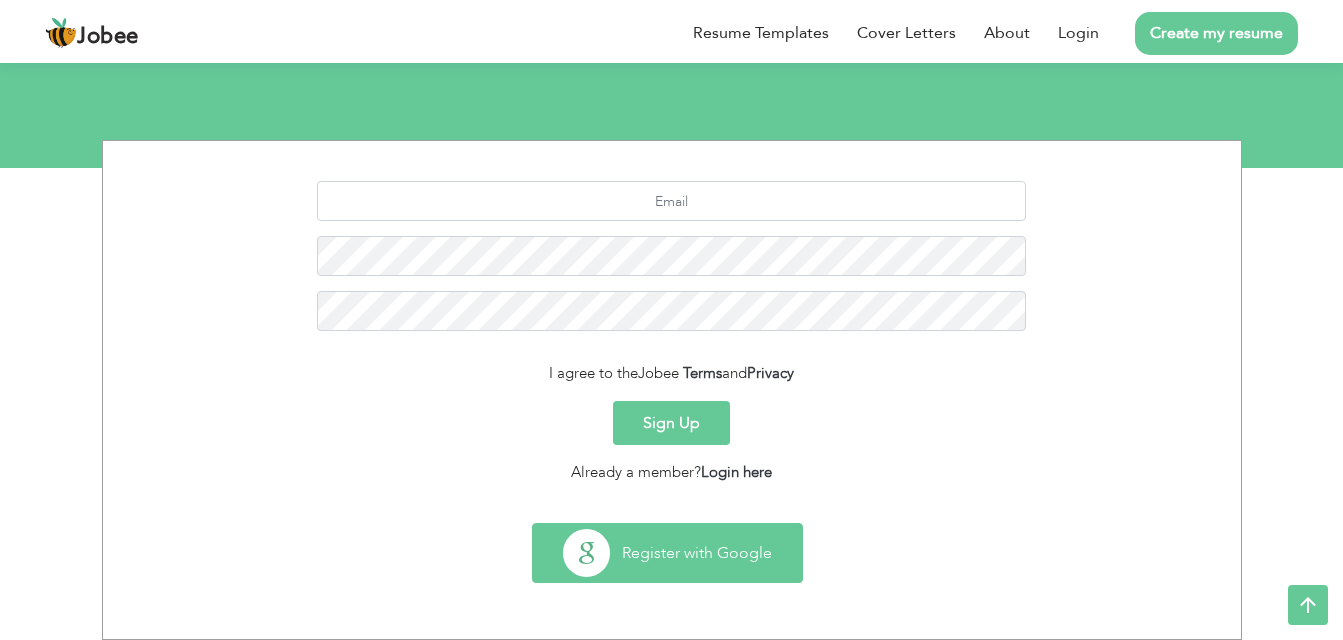 click on "Register with Google" at bounding box center [667, 553] 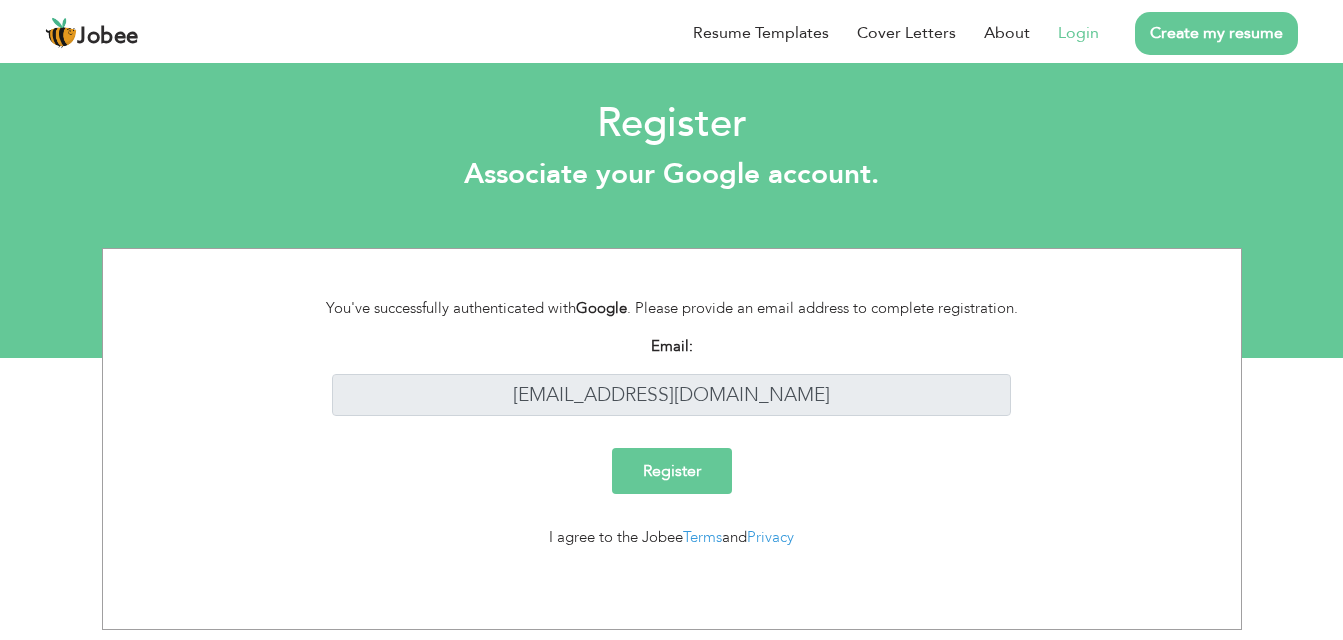 scroll, scrollTop: 0, scrollLeft: 0, axis: both 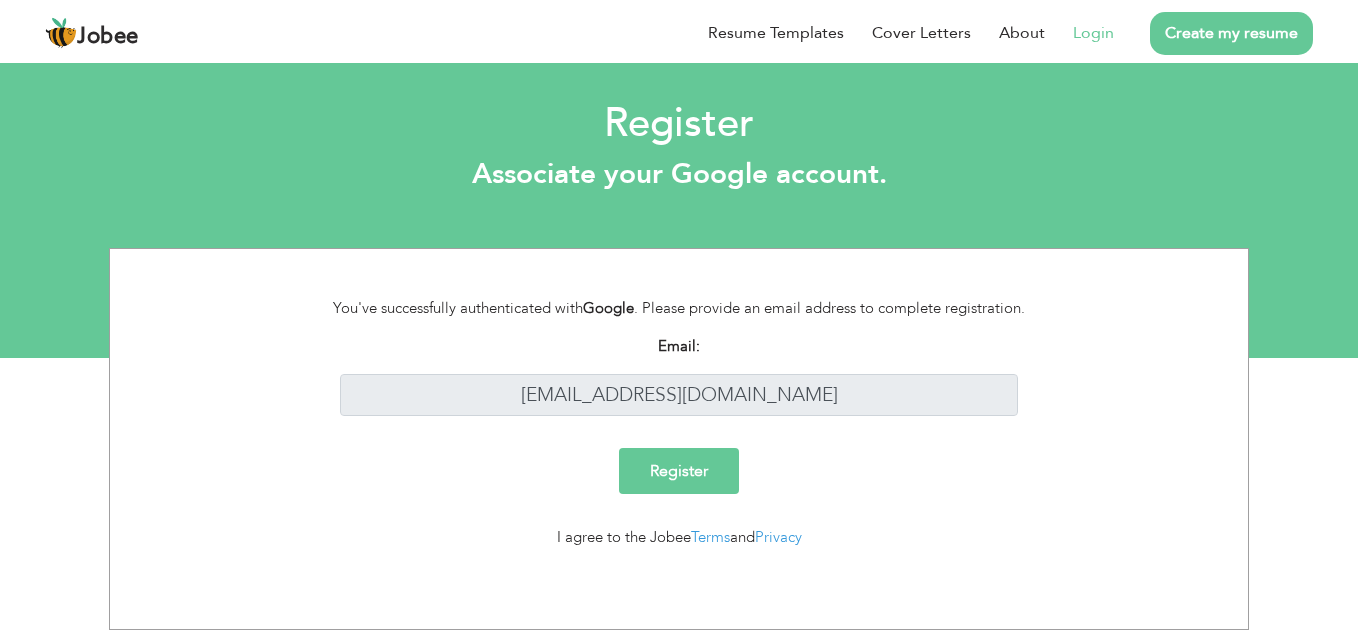 click on "Register" at bounding box center [679, 471] 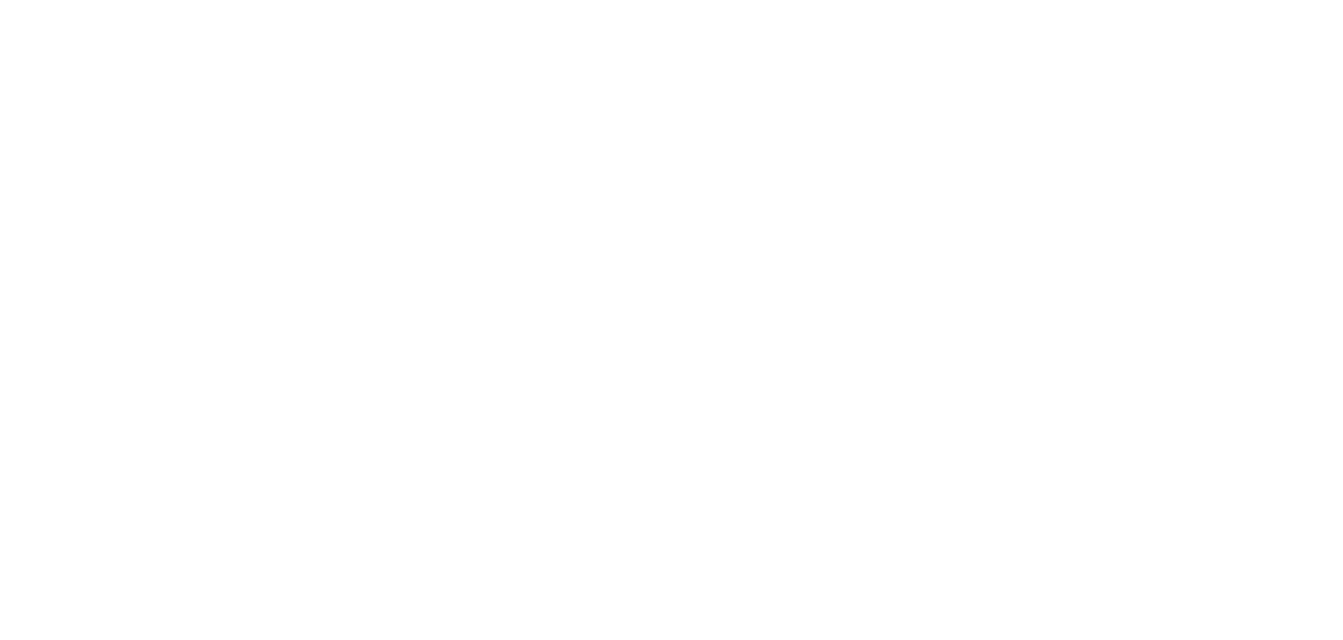 scroll, scrollTop: 0, scrollLeft: 0, axis: both 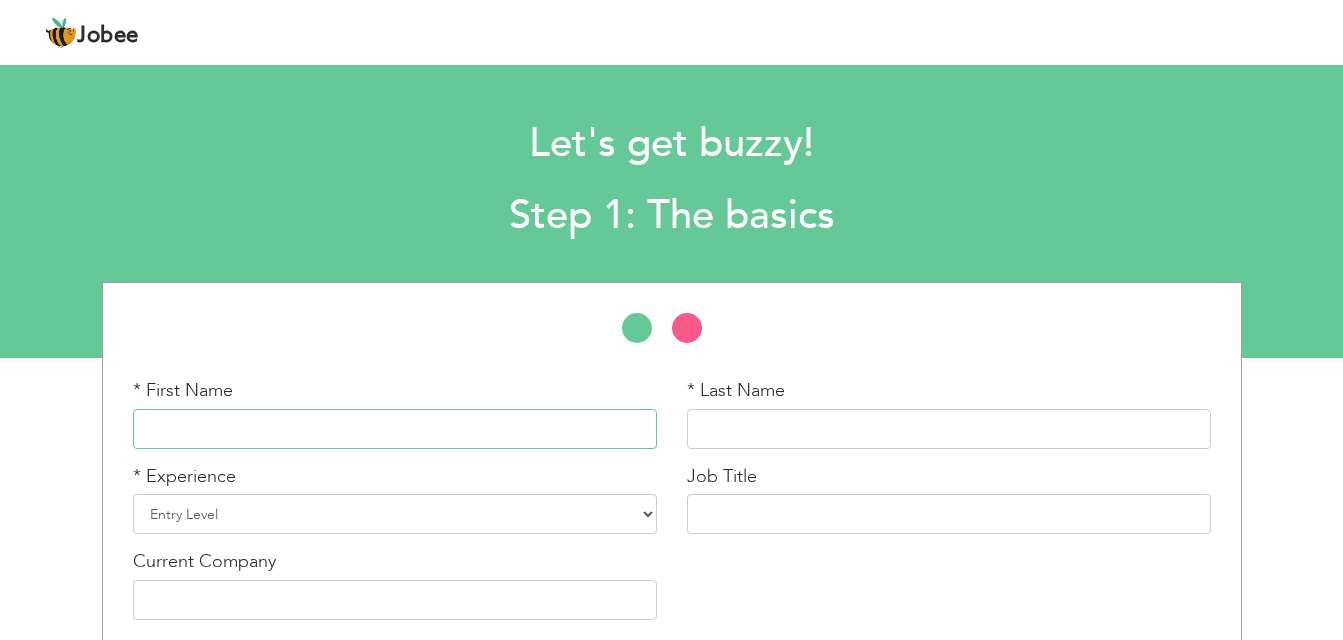 click at bounding box center [395, 429] 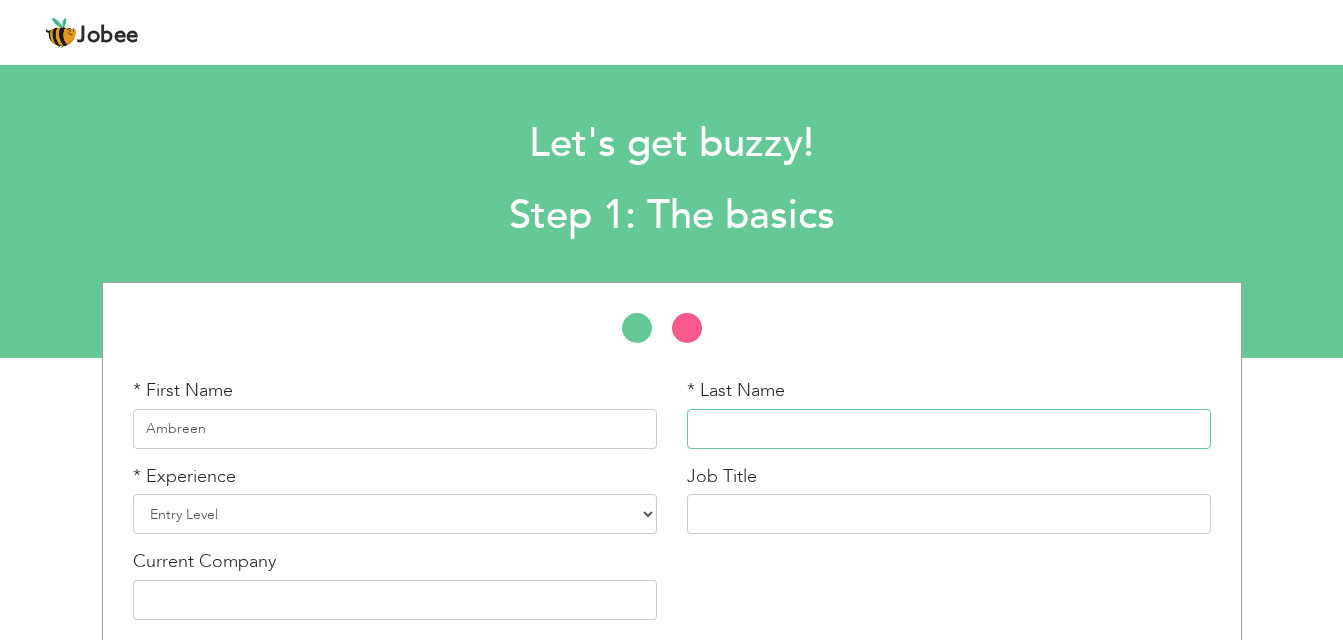 click at bounding box center (949, 429) 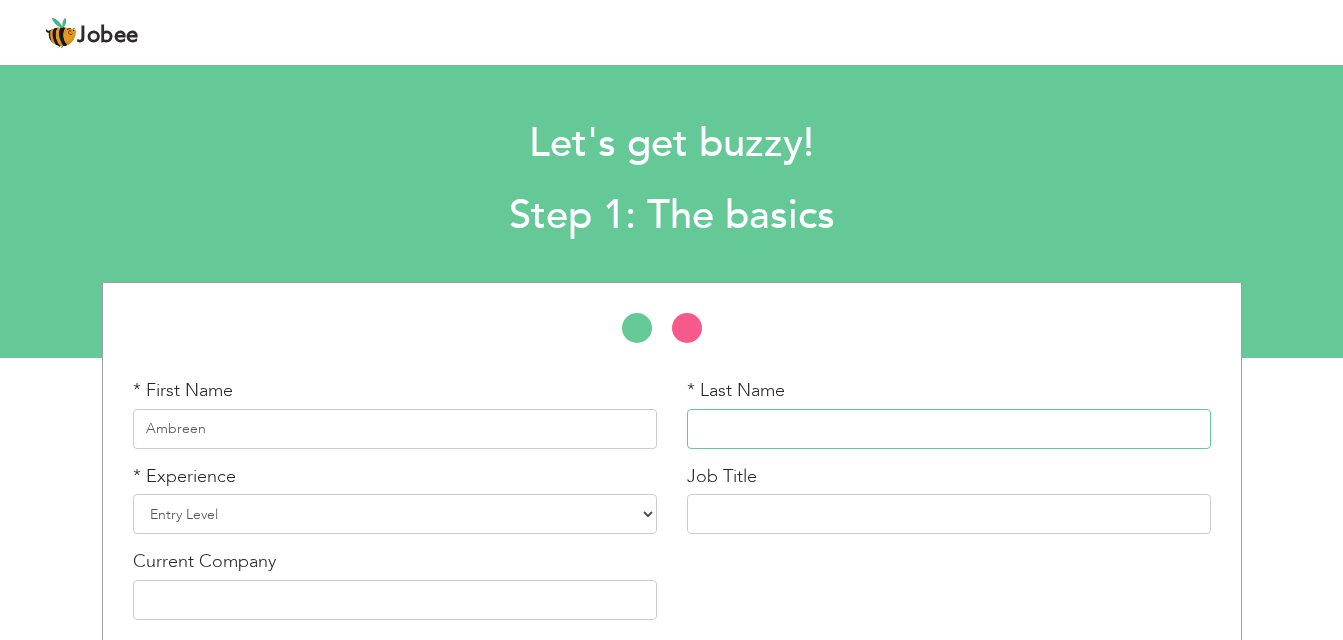 type on "Shah" 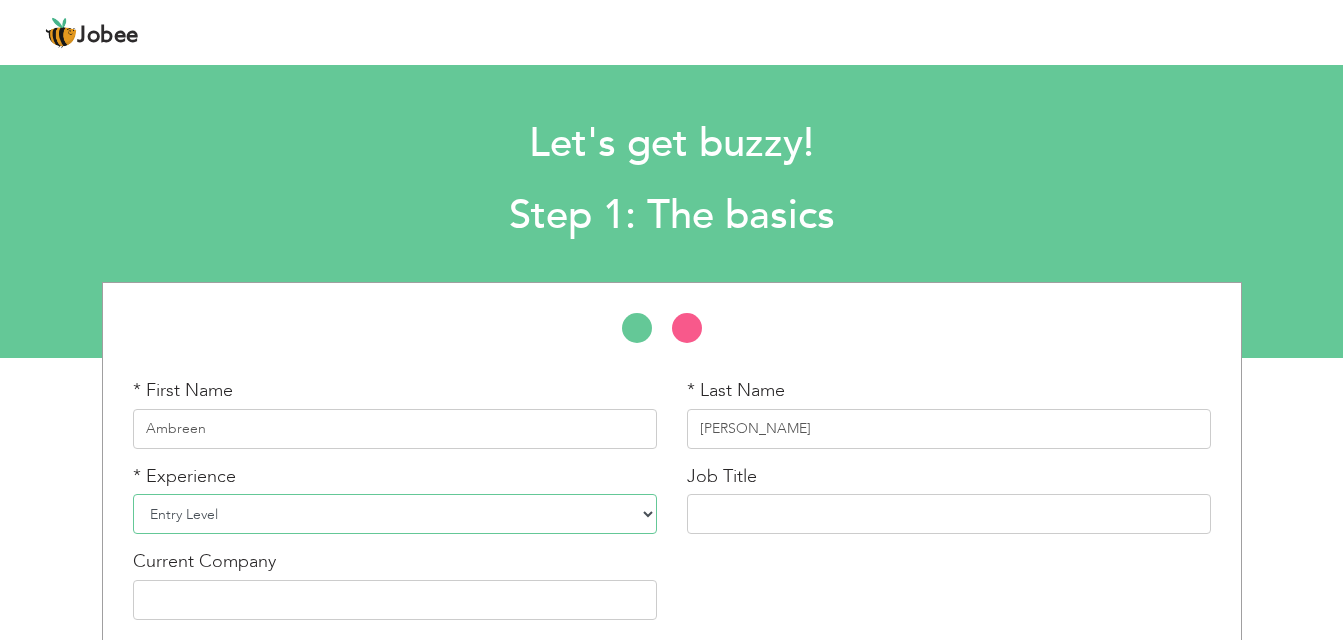 click on "Entry Level
Less than 1 Year
1 Year
2 Years
3 Years
4 Years
5 Years
6 Years
7 Years
8 Years
9 Years
10 Years
11 Years
12 Years
13 Years
14 Years
15 Years
16 Years
17 Years
18 Years
19 Years
20 Years
21 Years
22 Years
23 Years
24 Years
25 Years
26 Years
27 Years
28 Years
29 Years
30 Years
31 Years
32 Years
33 Years
34 Years
35 Years
More than 35 Years" at bounding box center [395, 514] 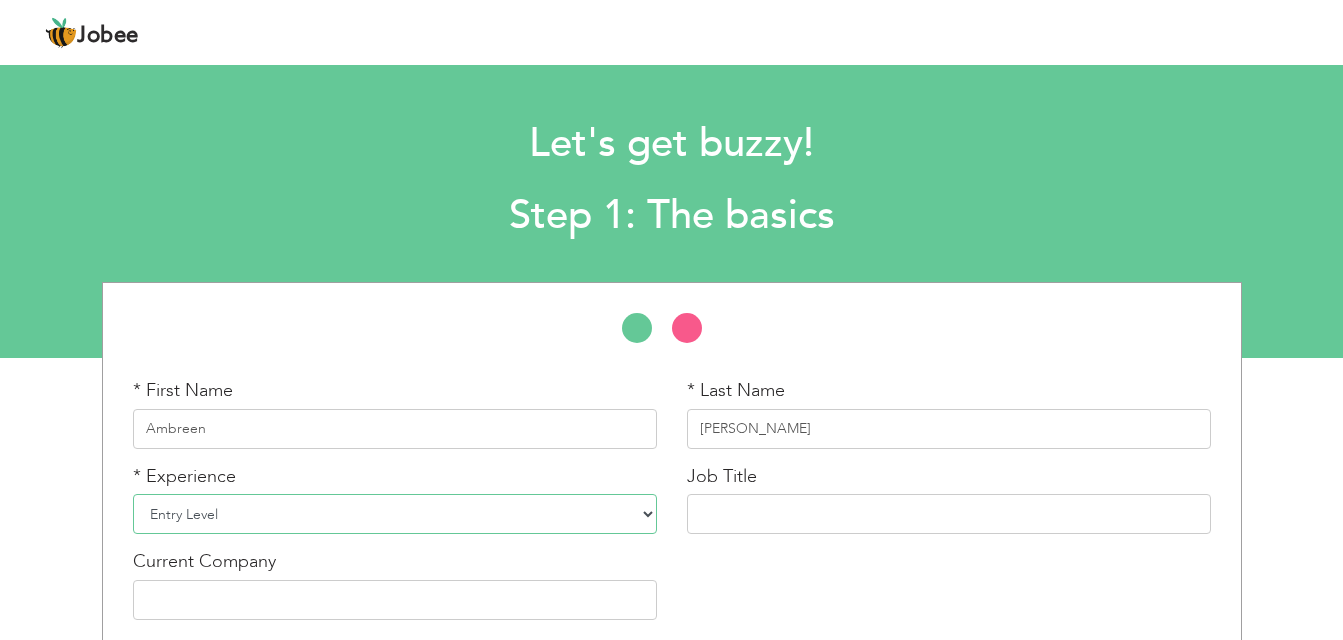 select on "2" 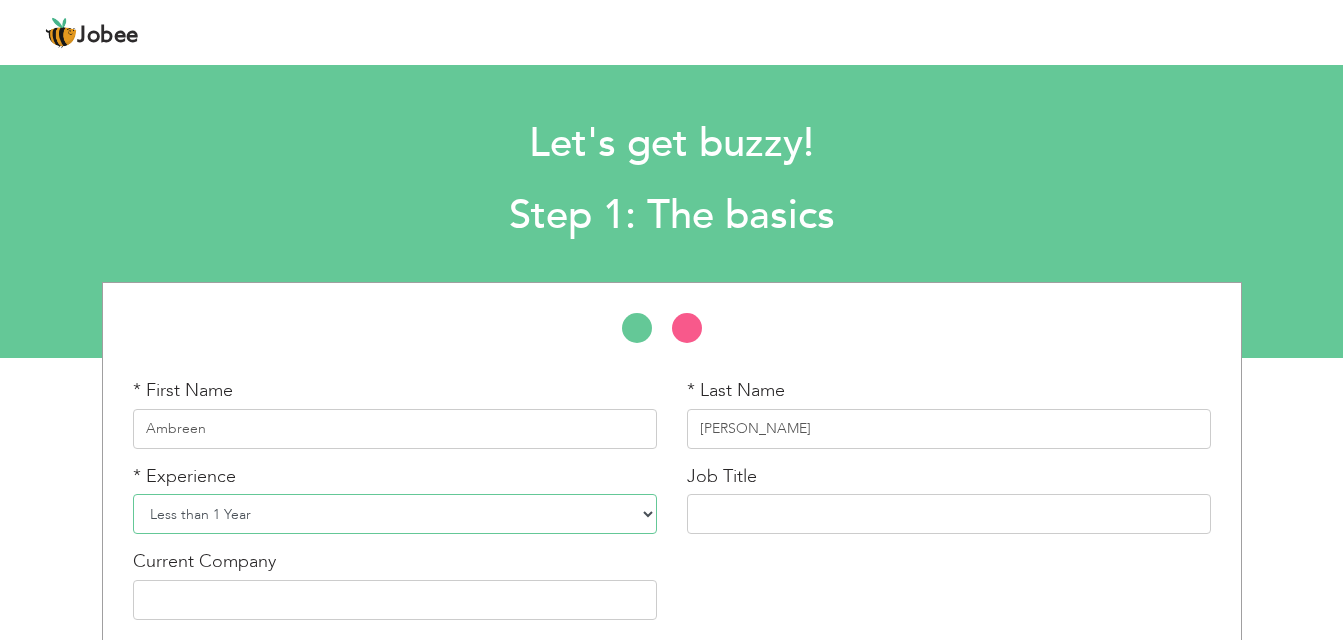 click on "Entry Level
Less than 1 Year
1 Year
2 Years
3 Years
4 Years
5 Years
6 Years
7 Years
8 Years
9 Years
10 Years
11 Years
12 Years
13 Years
14 Years
15 Years
16 Years
17 Years
18 Years
19 Years
20 Years
21 Years
22 Years
23 Years
24 Years
25 Years
26 Years
27 Years
28 Years
29 Years
30 Years
31 Years
32 Years
33 Years
34 Years
35 Years
More than 35 Years" at bounding box center [395, 514] 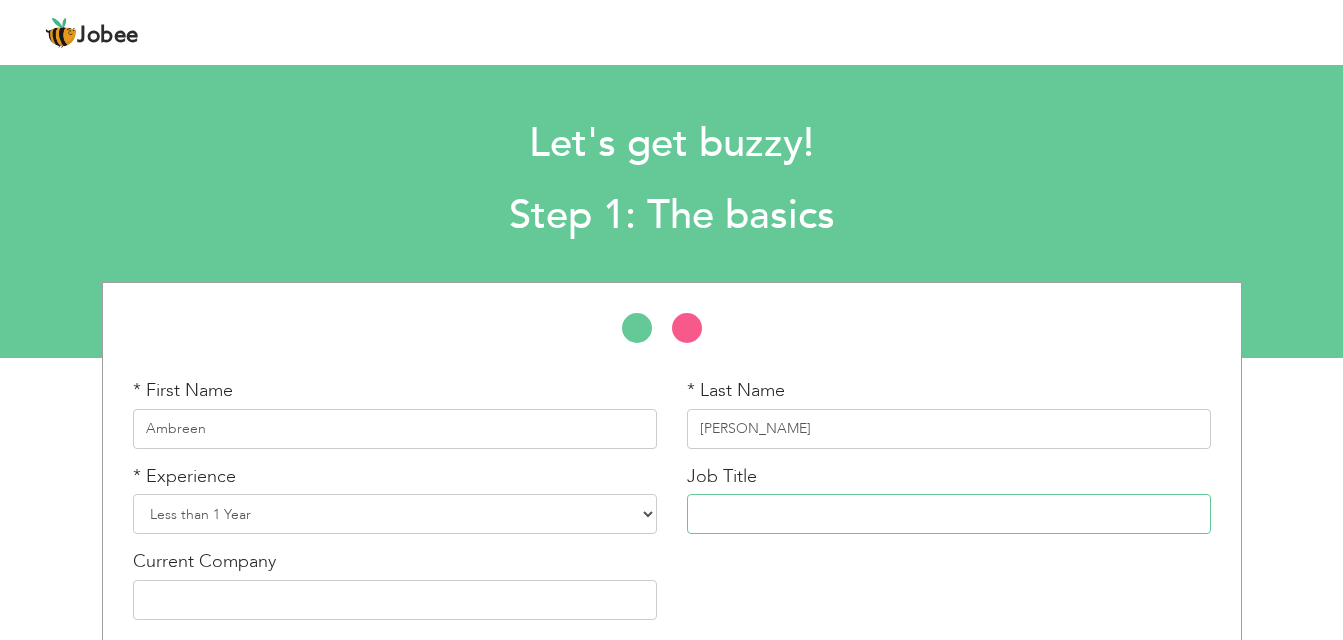 click at bounding box center [949, 514] 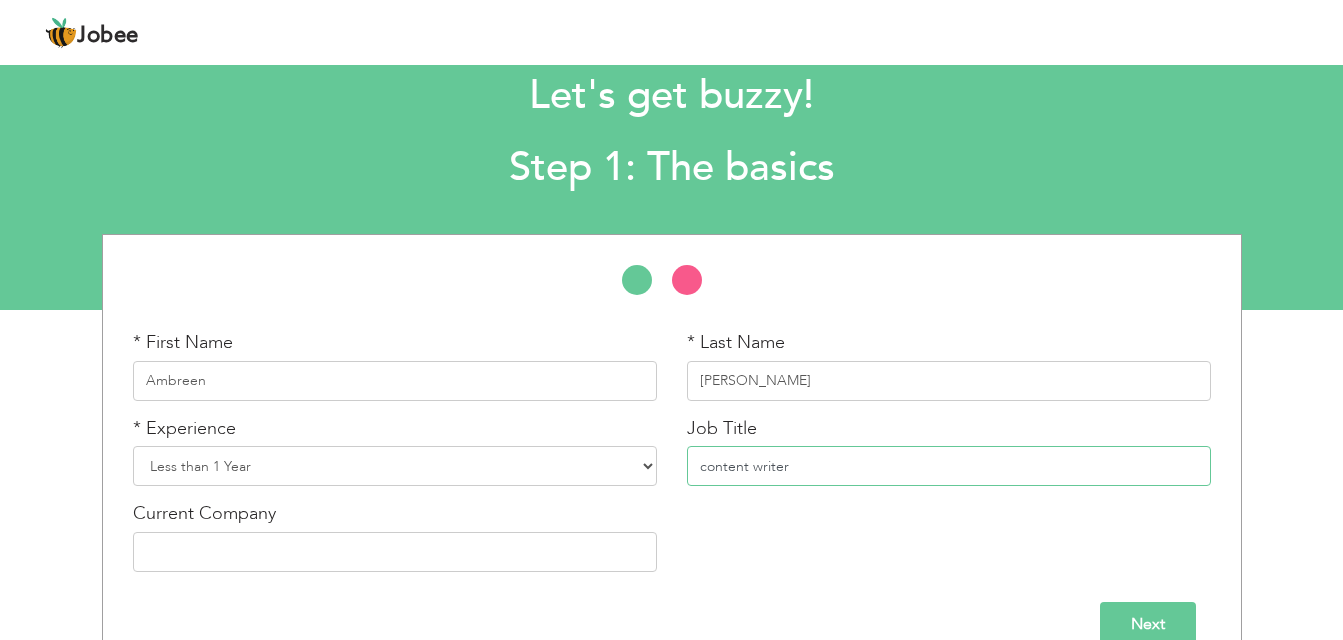 scroll, scrollTop: 86, scrollLeft: 0, axis: vertical 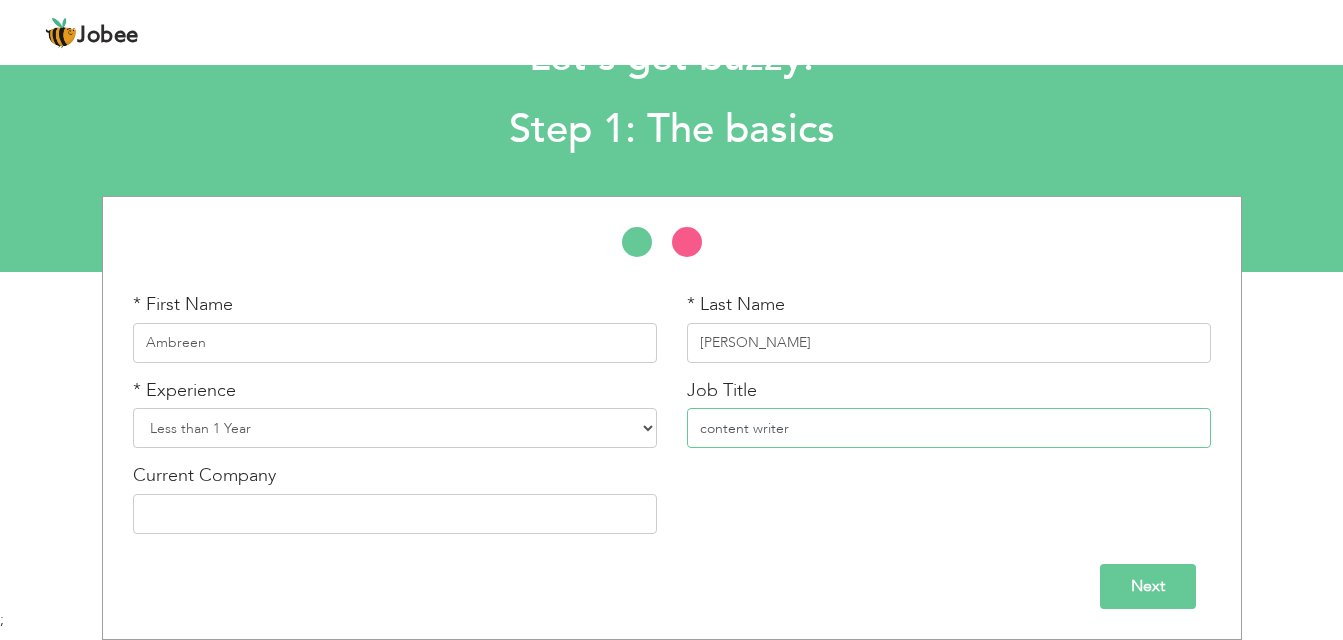 type on "content writer" 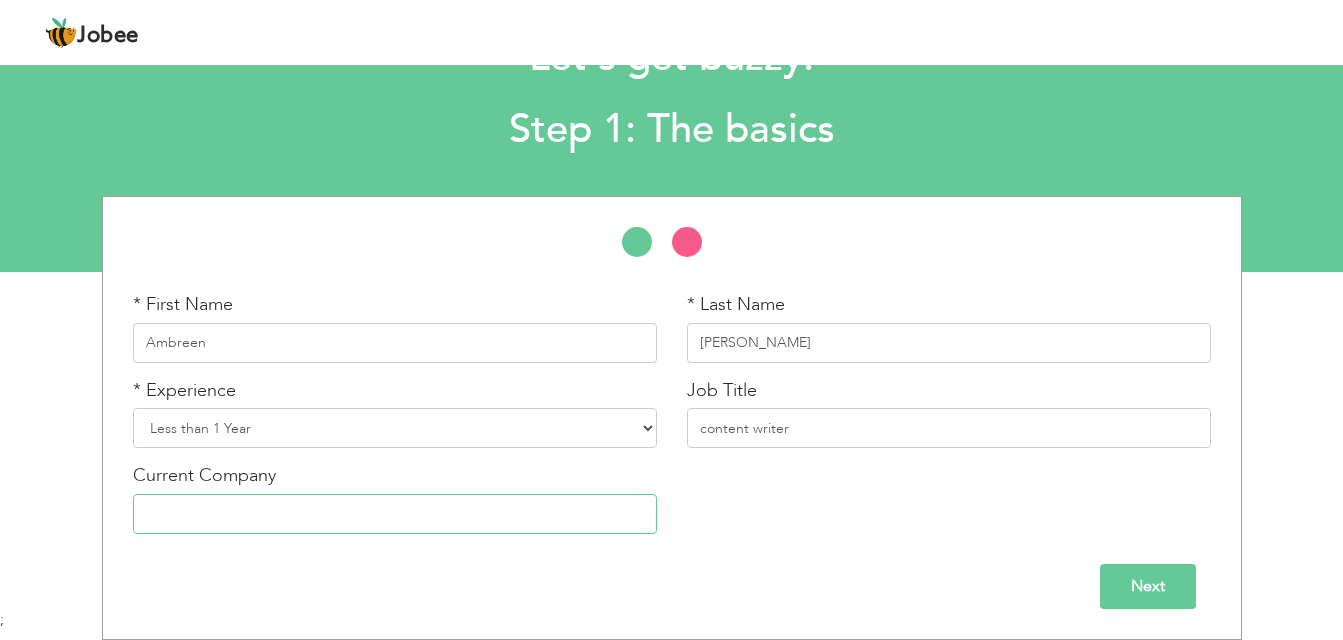click at bounding box center [395, 514] 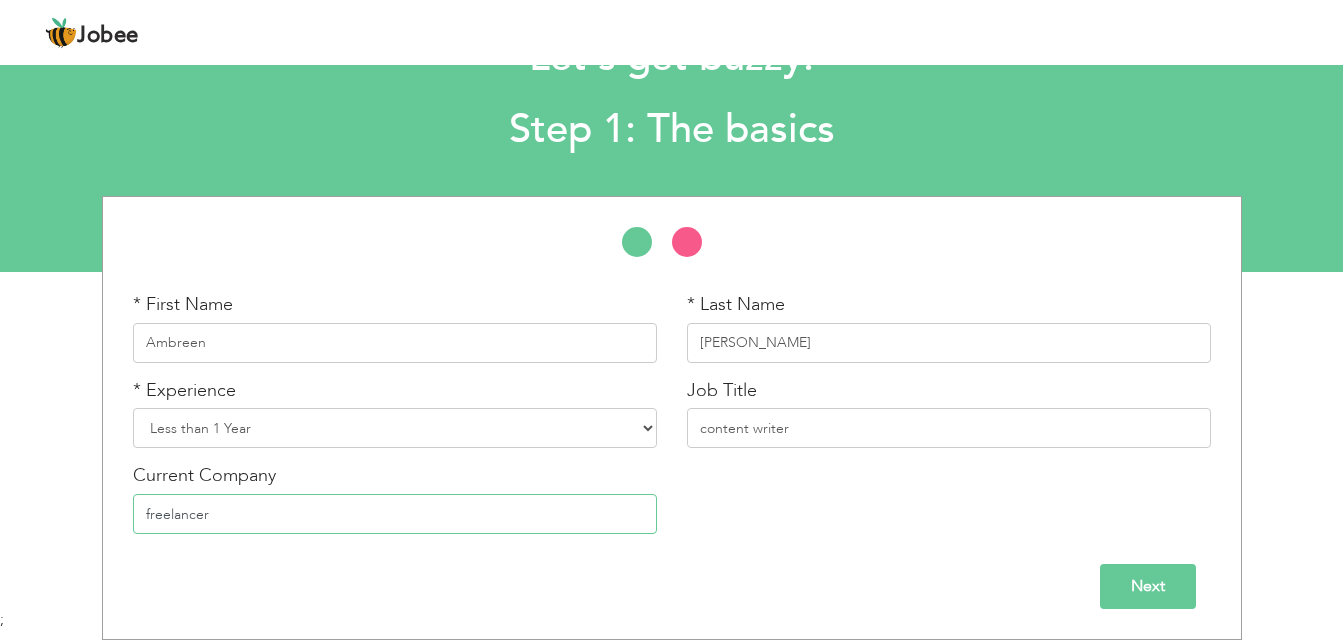 type on "freelancer" 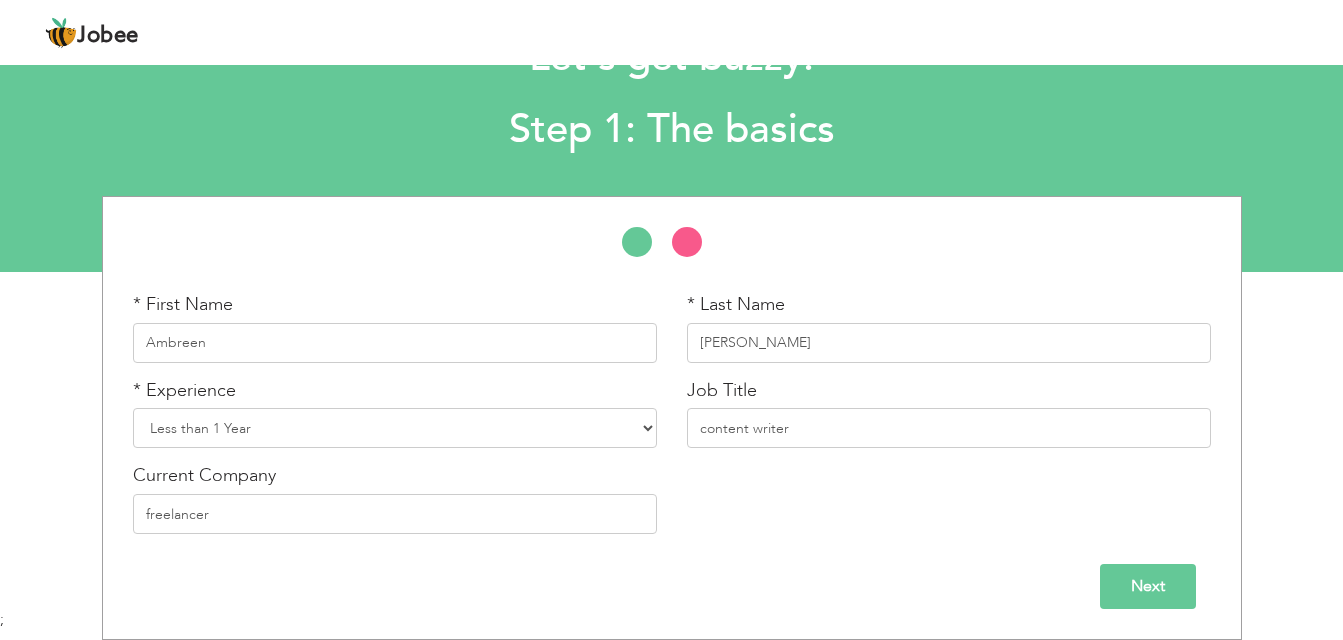 click on "Next" at bounding box center (1148, 586) 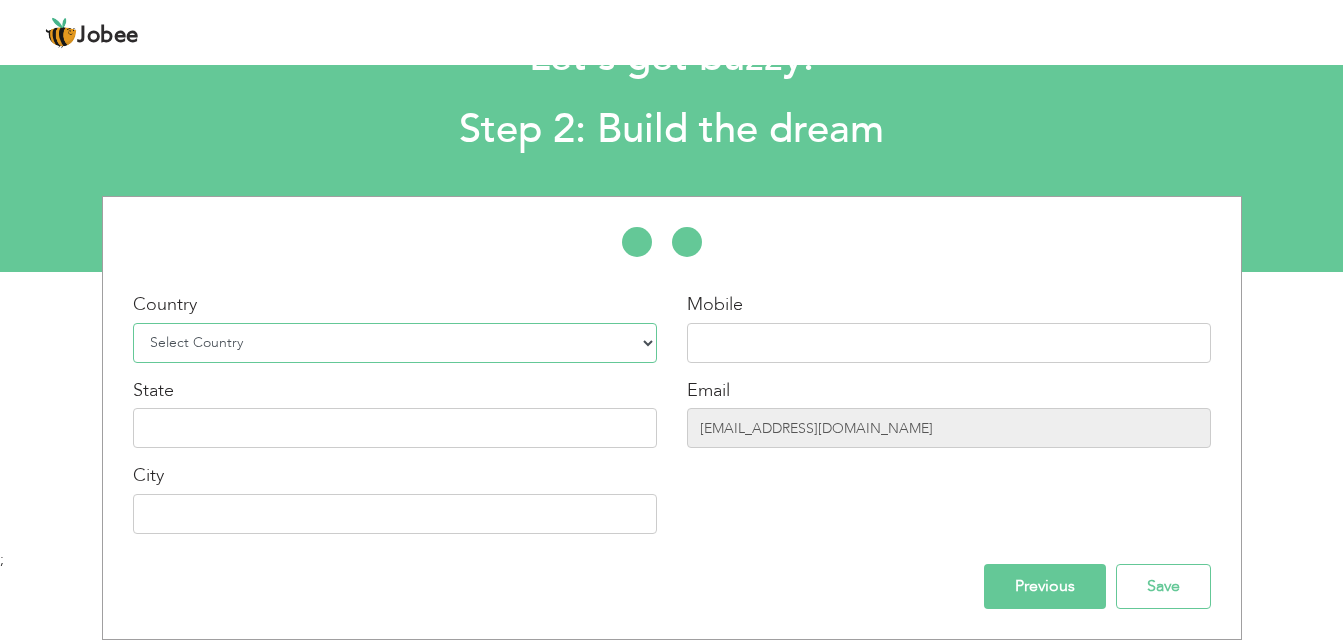 click on "Select Country
Afghanistan
Albania
Algeria
American Samoa
Andorra
Angola
Anguilla
Antarctica
Antigua and Barbuda
Argentina
Armenia
Aruba
Australia
Austria
Azerbaijan
Bahamas
Bahrain
Bangladesh
Barbados
Belarus
Belgium
Belize
Benin
Bermuda
Bhutan
Bolivia
Bosnia-Herzegovina
Botswana
Bouvet Island
Brazil
British Indian Ocean Territory
Brunei Darussalam
Bulgaria
Burkina Faso
Burundi
Cambodia
Cameroon
Canada
Cape Verde
Cayman Islands
Central African Republic
Chad
Chile
China
Christmas Island
Cocos (Keeling) Islands
Colombia
Comoros
Congo
Congo, Dem. Republic
Cook Islands
Costa Rica
Croatia
Cuba
Cyprus
Czech Rep
Denmark
Djibouti
Dominica
Dominican Republic
Ecuador
Egypt
El Salvador
Equatorial Guinea
Eritrea
Estonia
Ethiopia
European Union
Falkland Islands (Malvinas)
Faroe Islands
Fiji
Finland
France
French Guiana
French Southern Territories
Gabon
Gambia
Georgia" at bounding box center [395, 343] 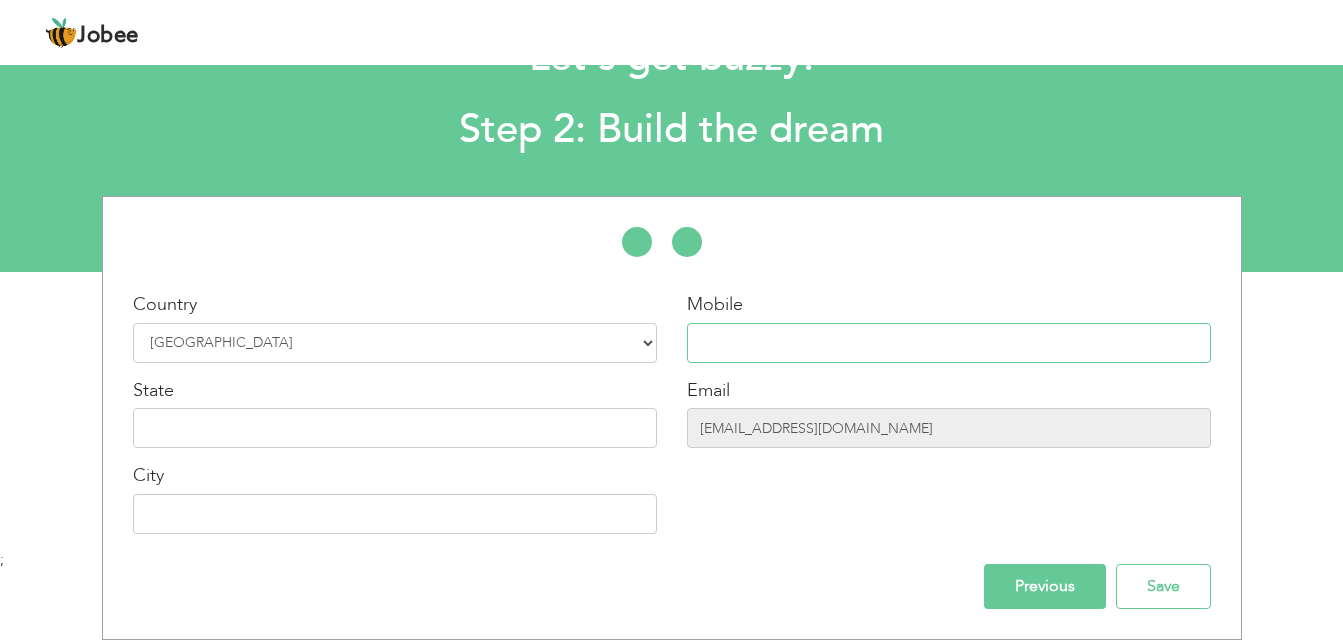 click at bounding box center (949, 343) 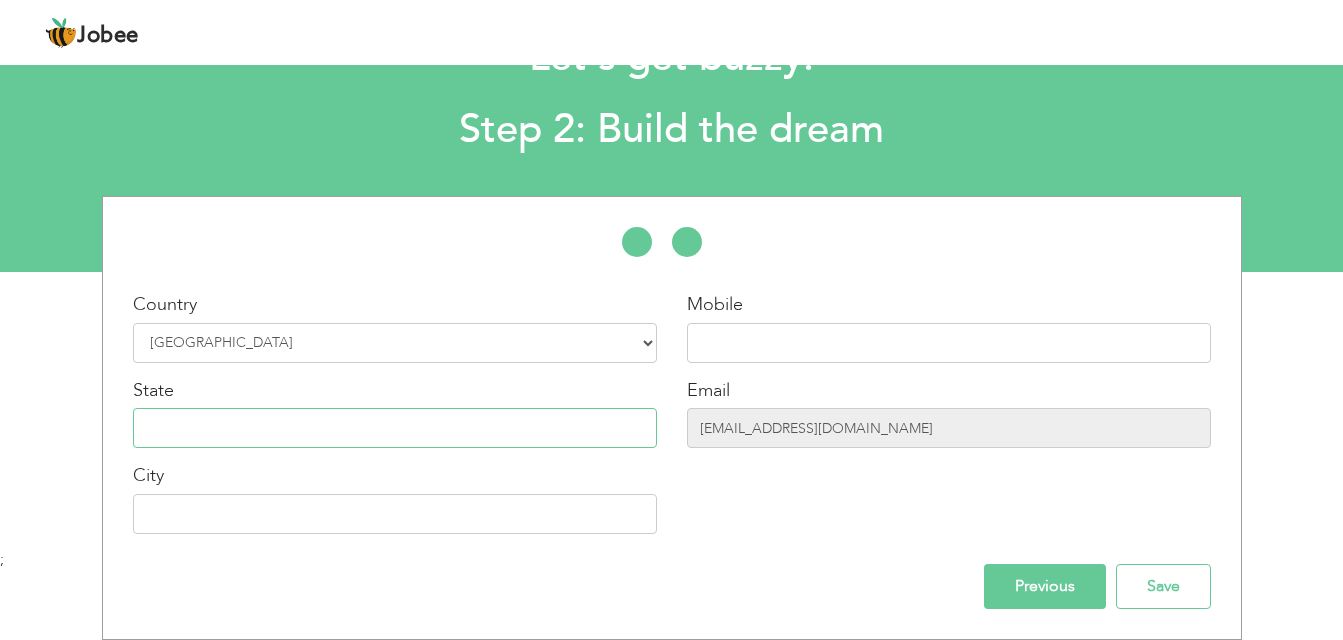 click at bounding box center (395, 428) 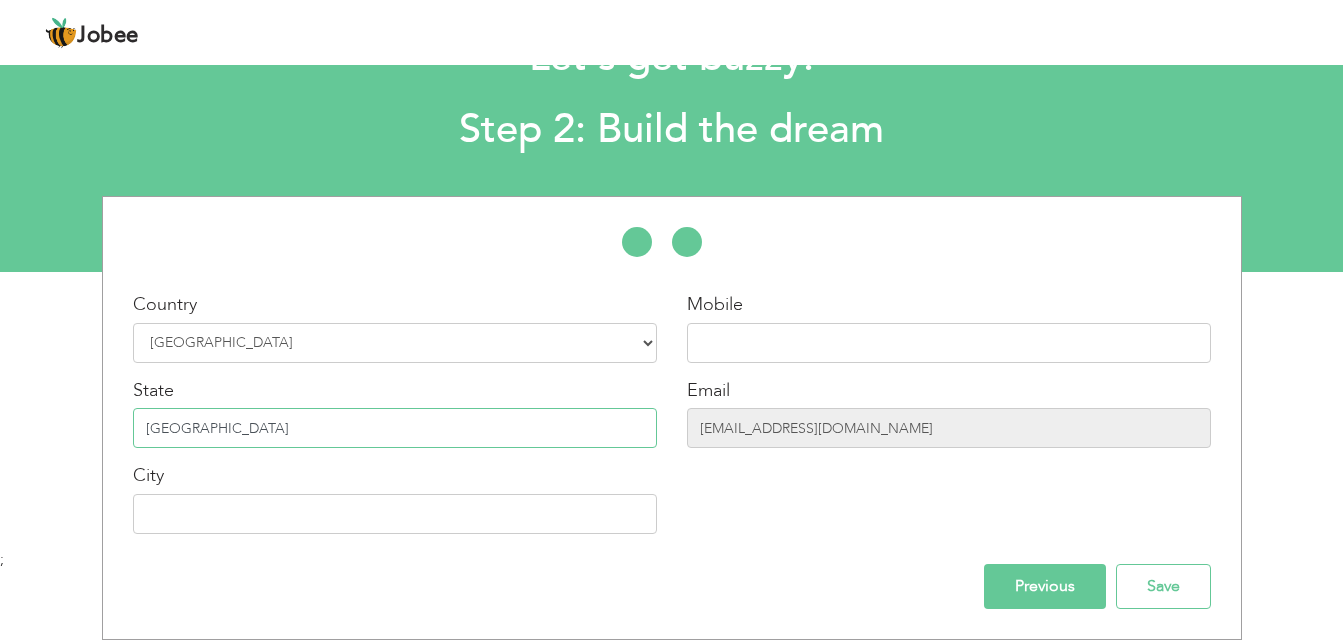 type on "punjab" 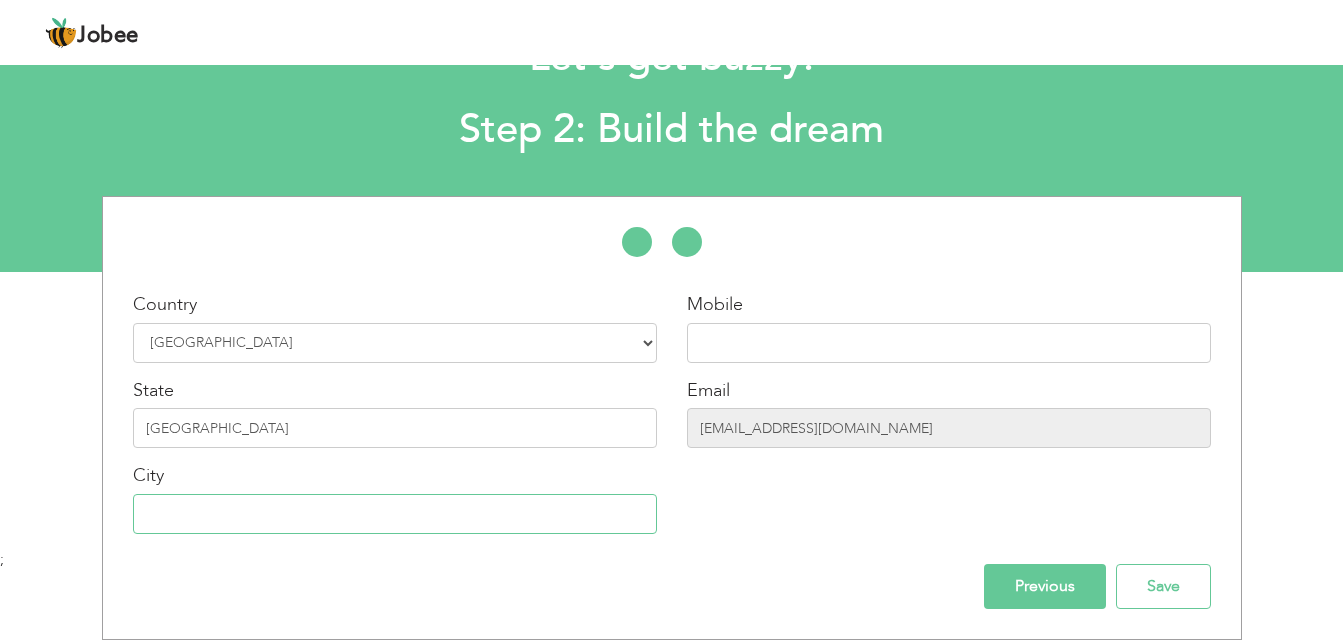 click at bounding box center (395, 514) 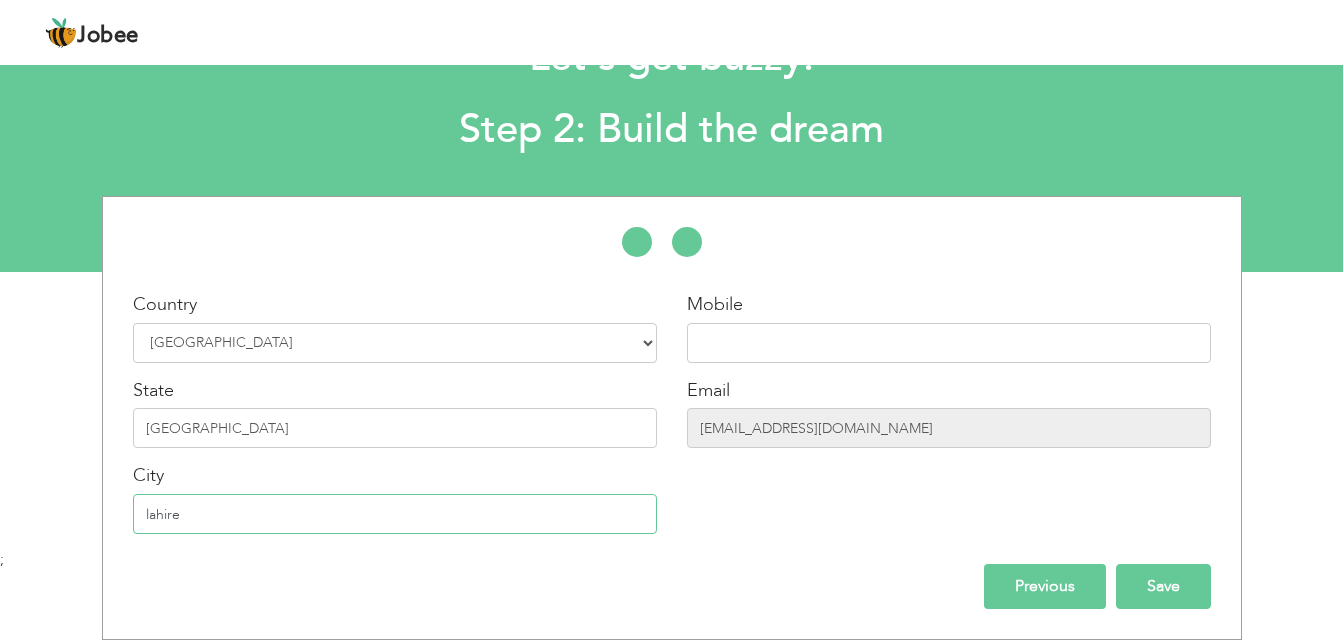 type on "lahire" 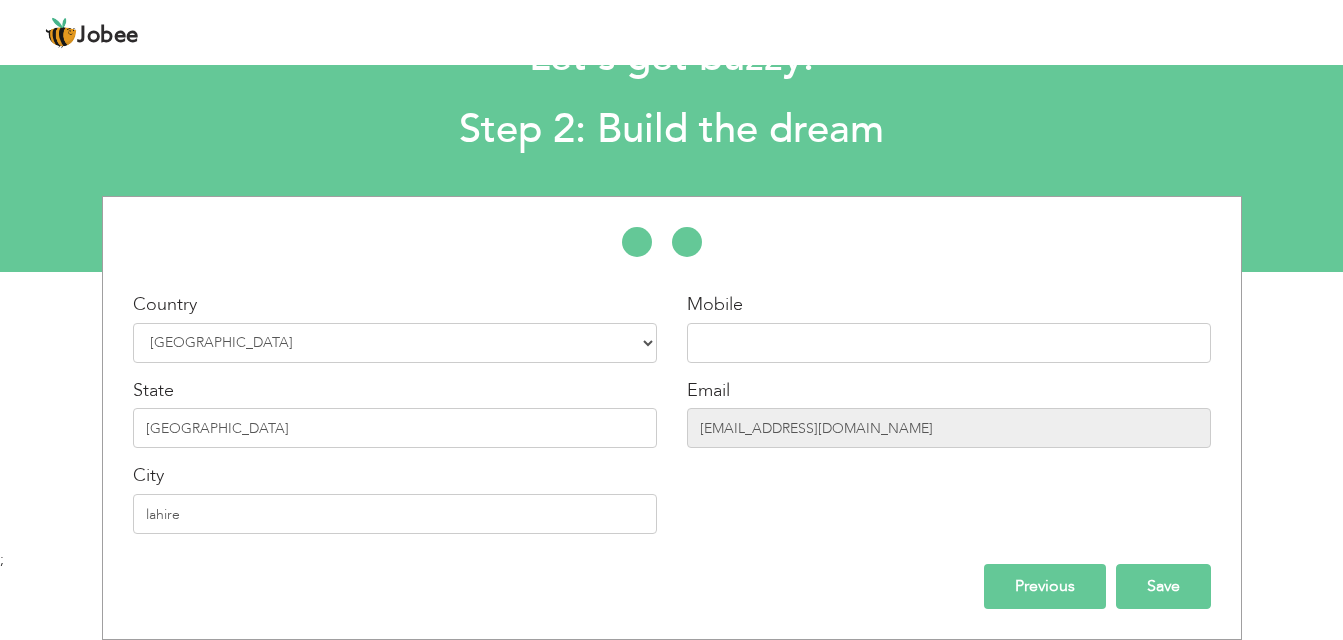 click on "Save" at bounding box center [1163, 586] 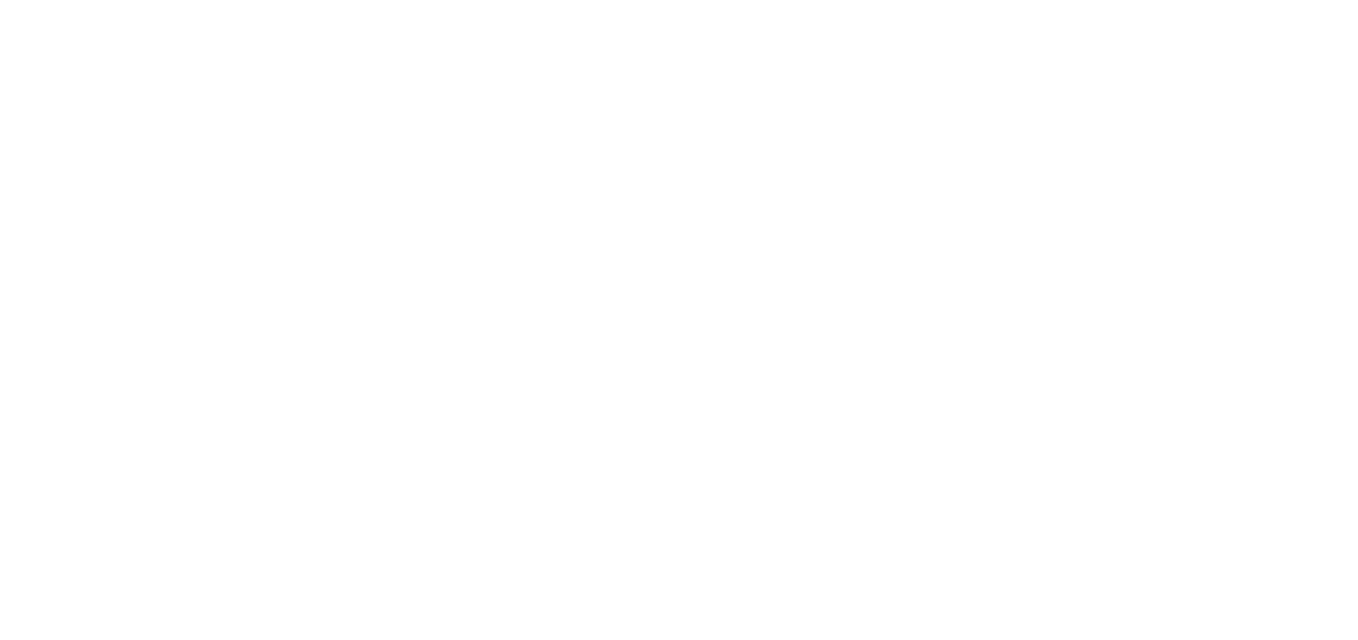 scroll, scrollTop: 0, scrollLeft: 0, axis: both 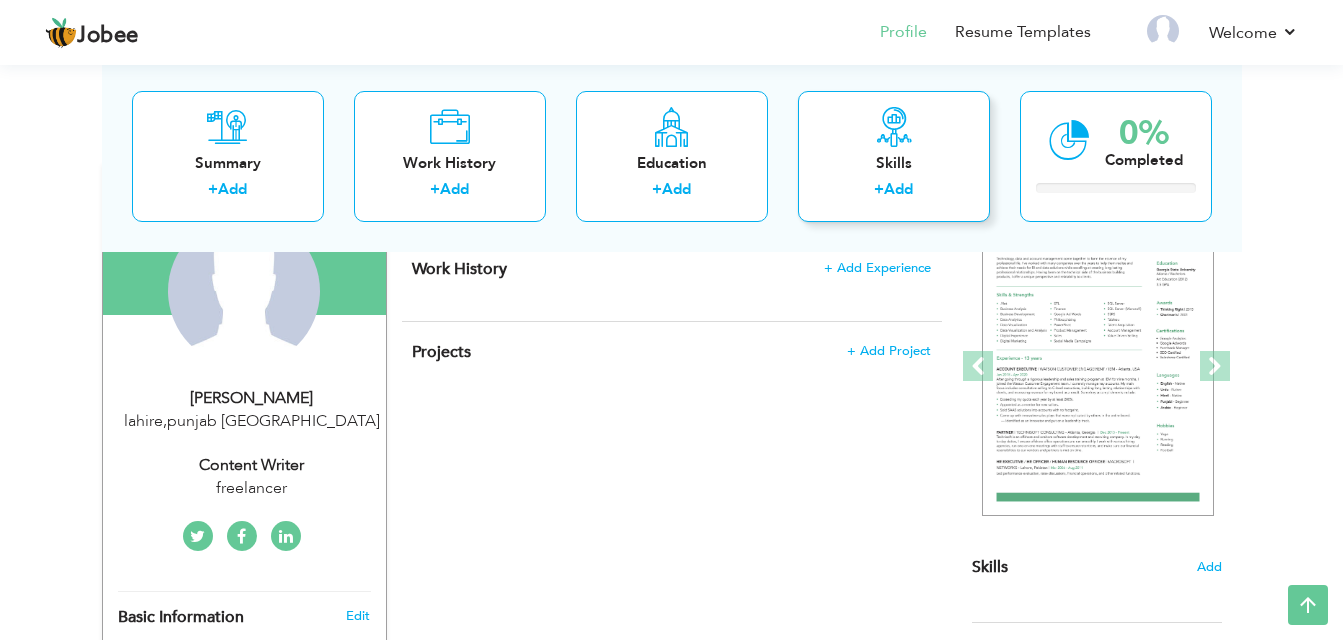 click on "Skills" at bounding box center [894, 162] 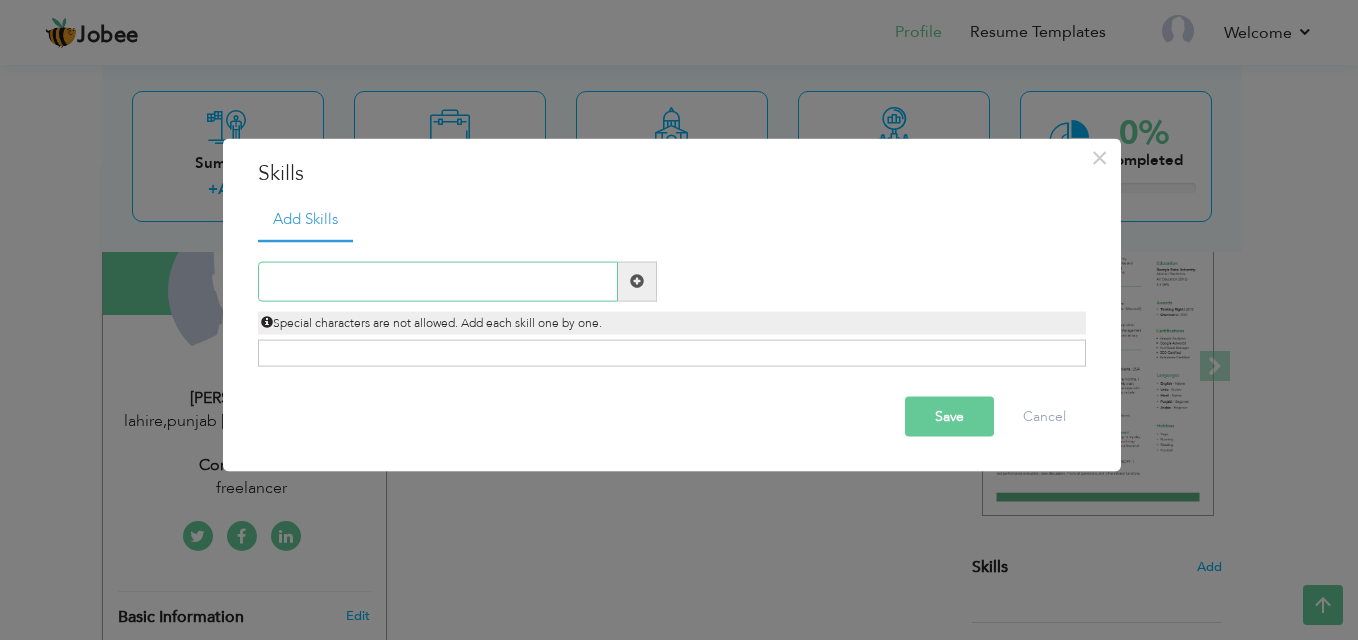 click at bounding box center [438, 281] 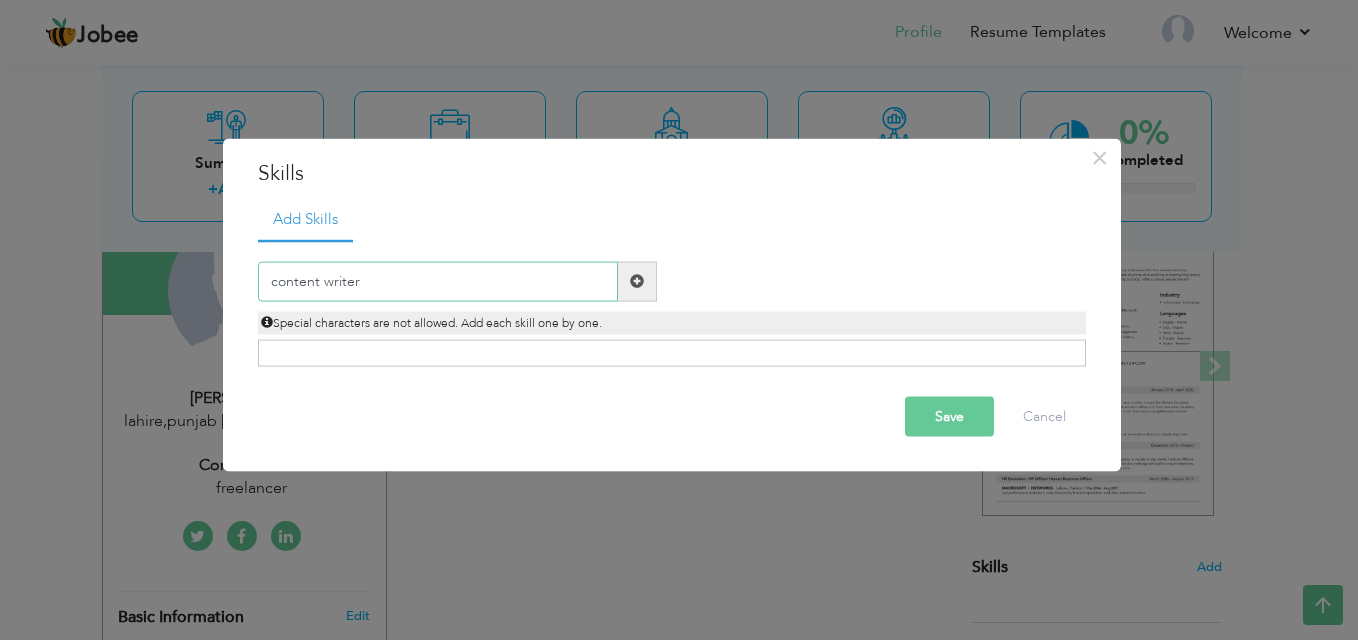 type on "content writer" 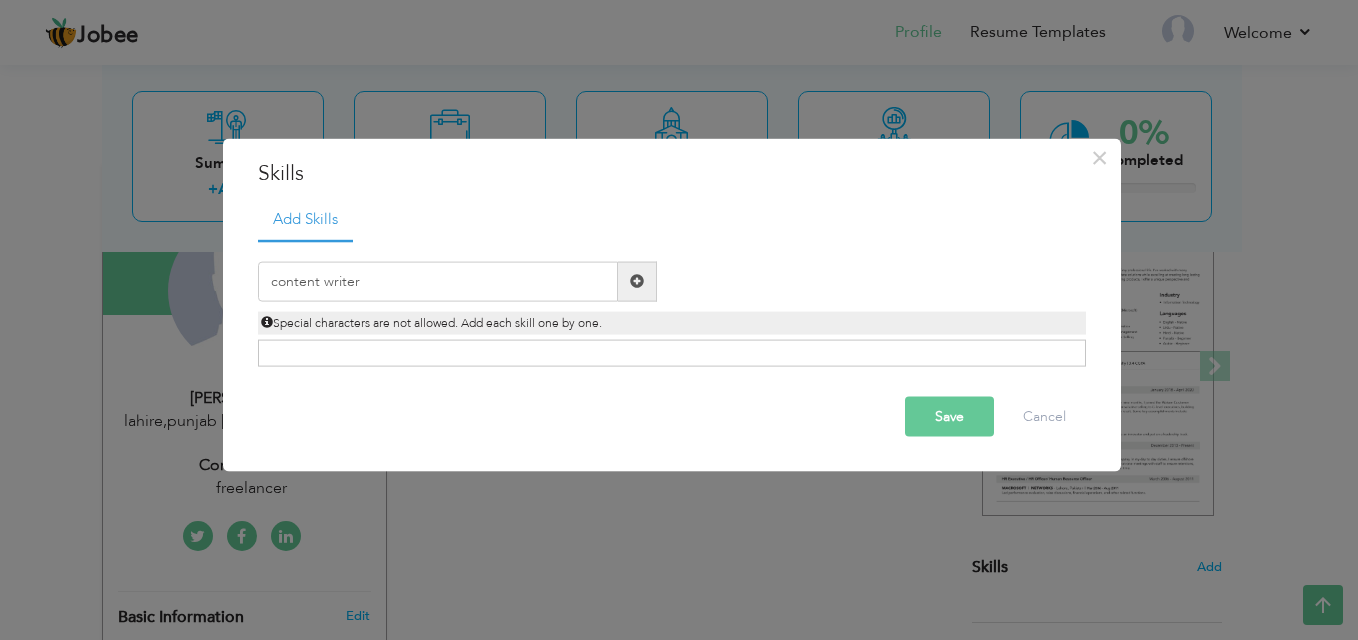 click on "Save" at bounding box center [949, 416] 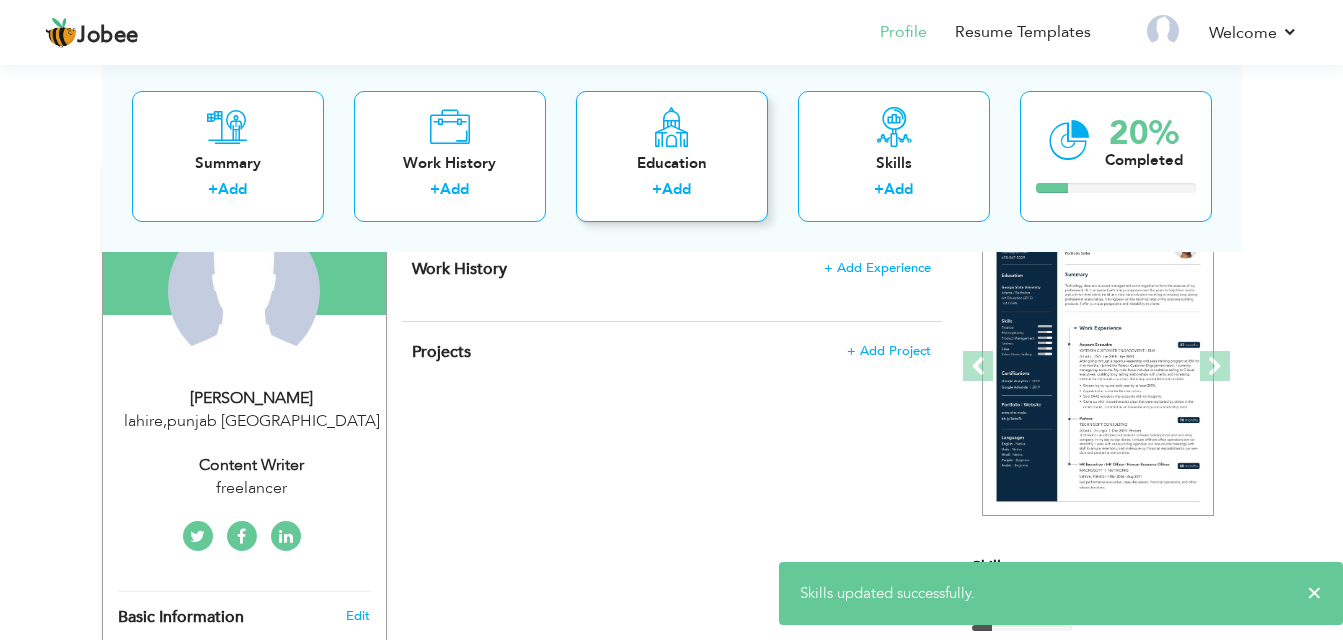 click on "Education" at bounding box center (672, 162) 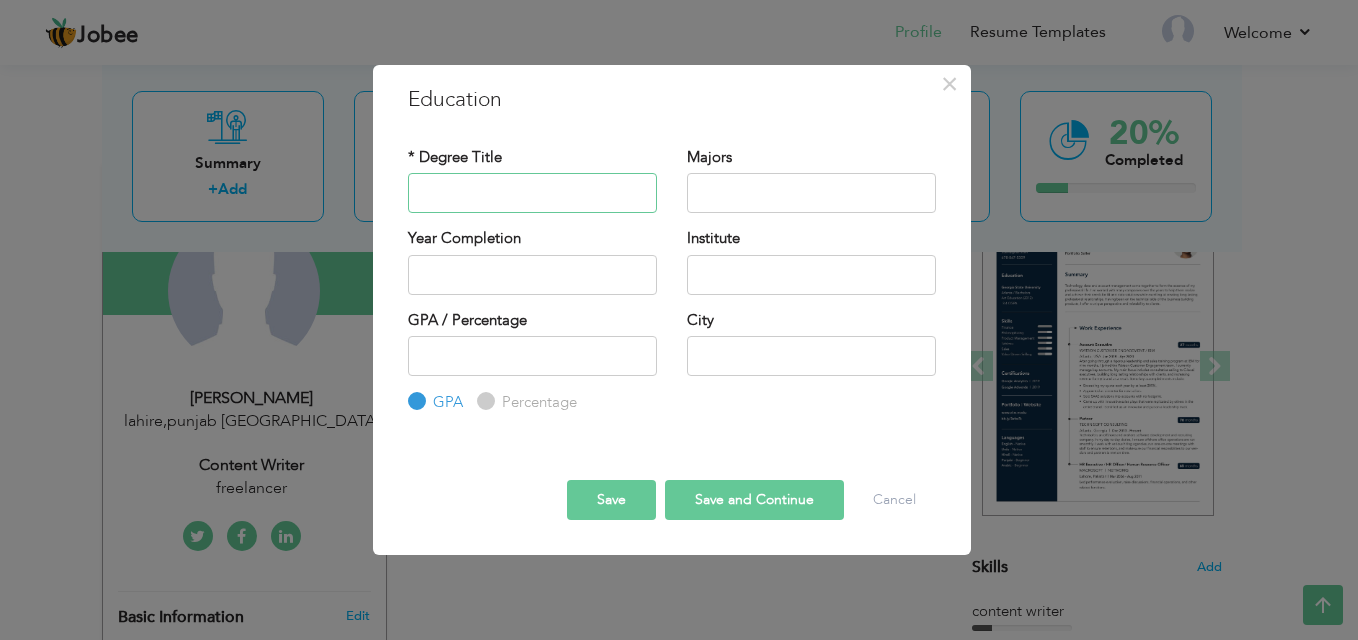 click at bounding box center [532, 193] 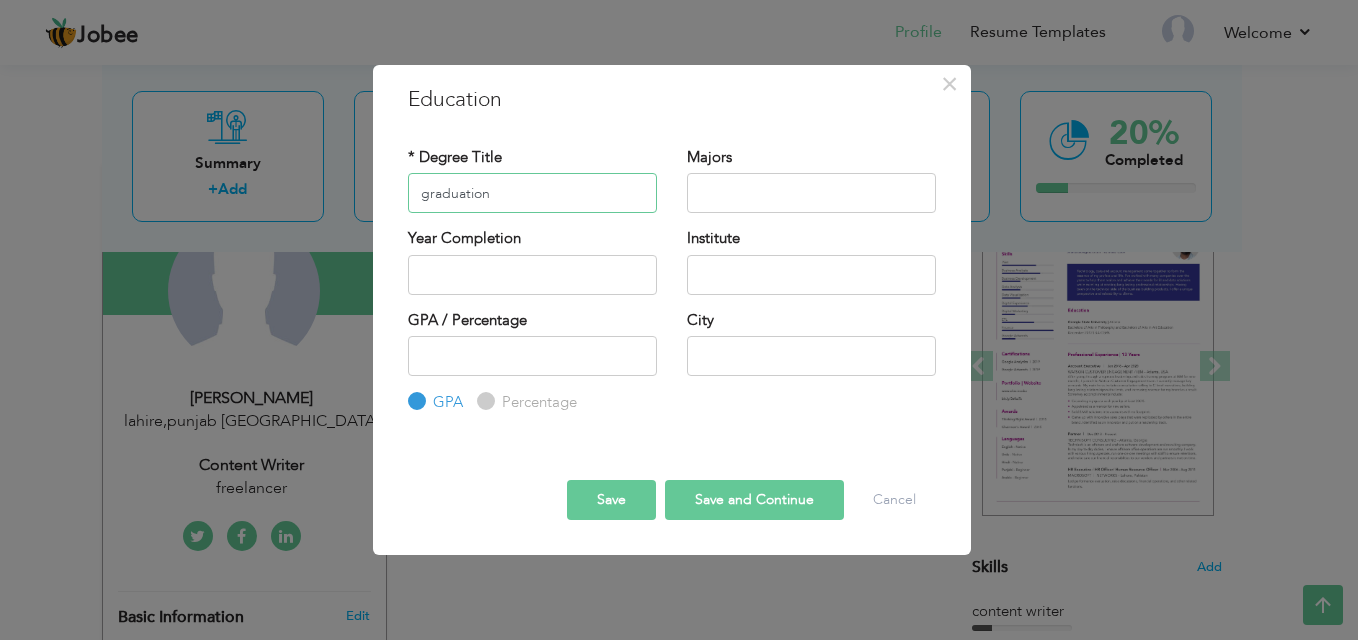 type on "graduation" 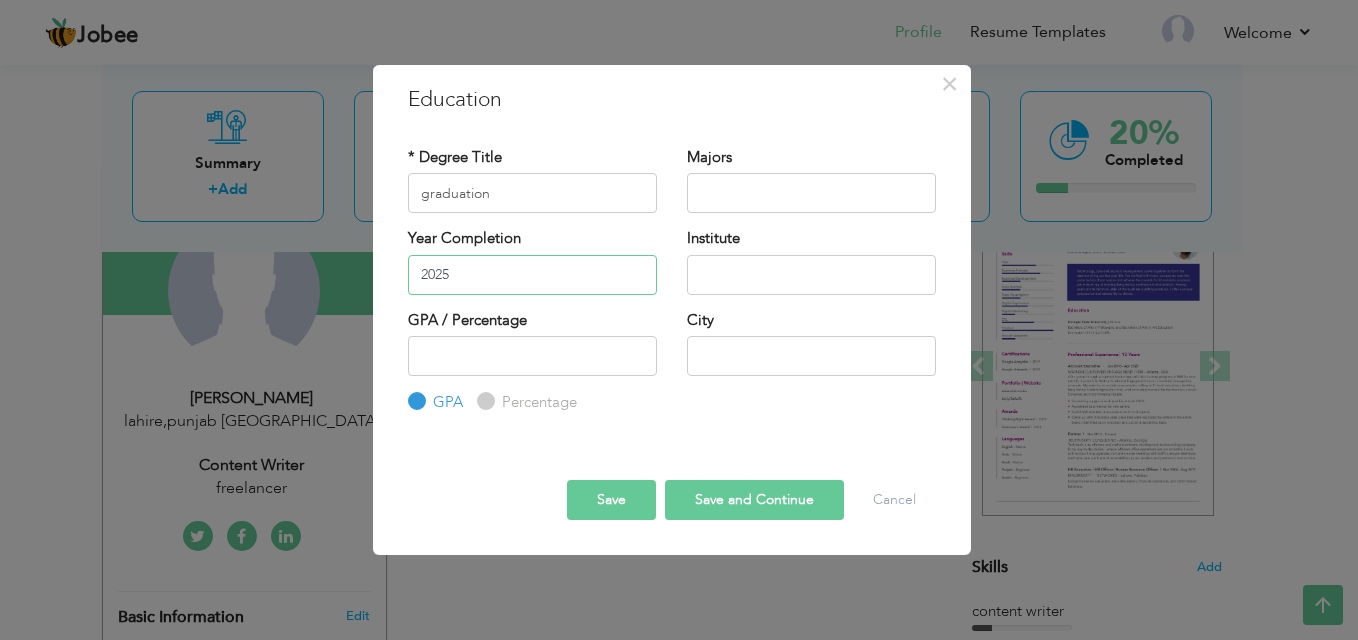 click on "2025" at bounding box center (532, 275) 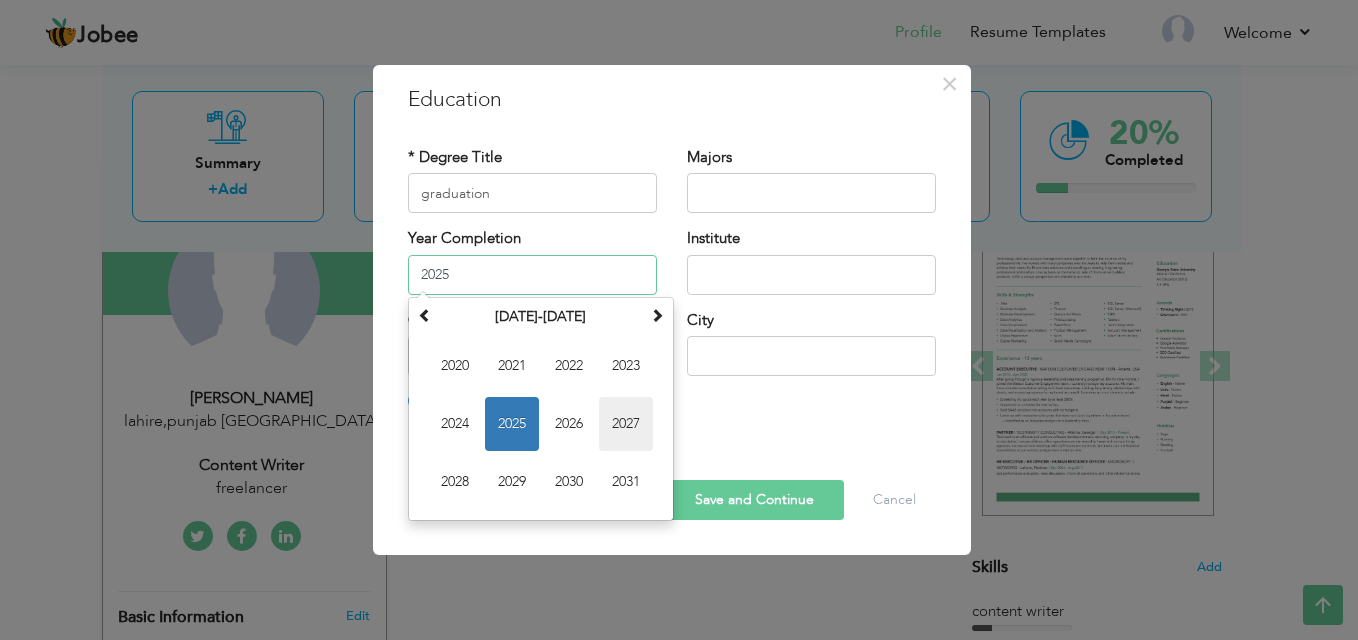 click on "2027" at bounding box center (626, 424) 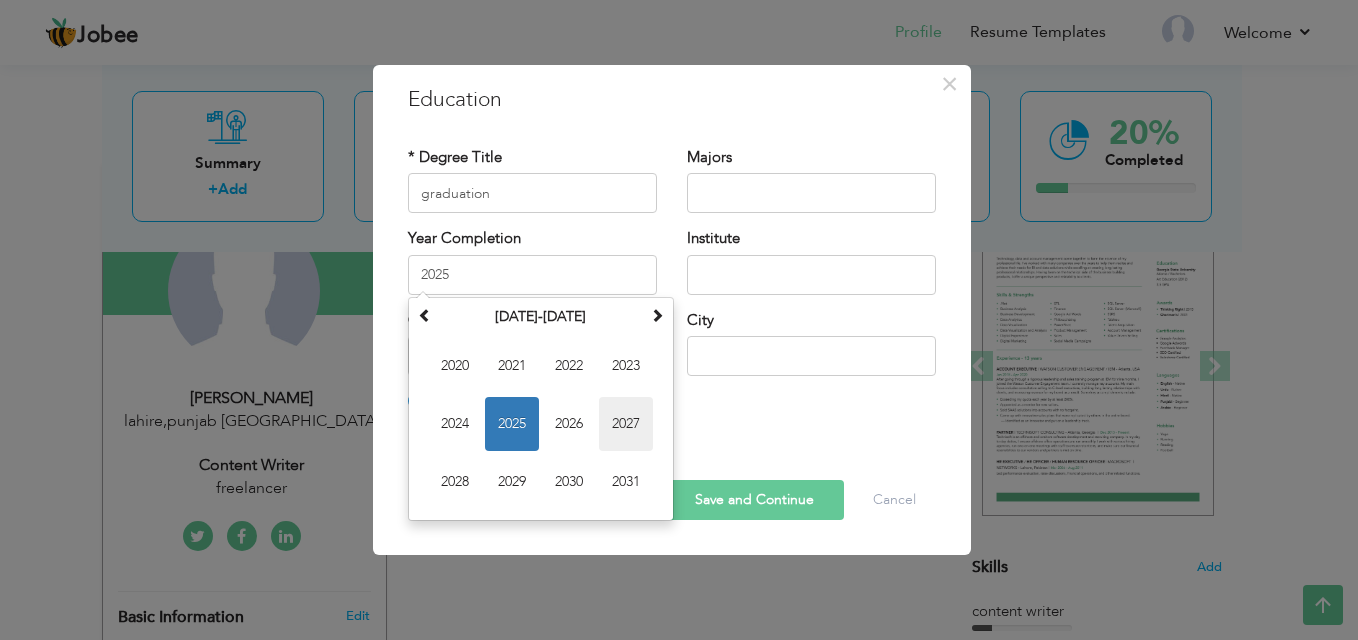 type on "2027" 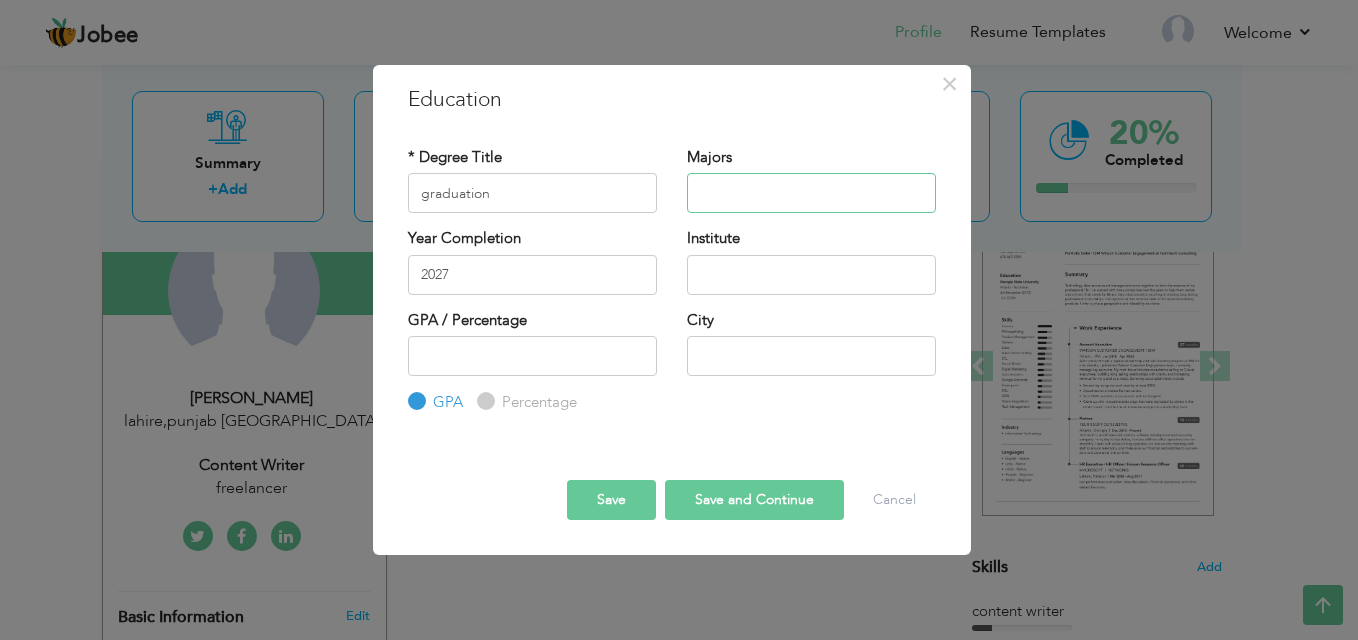 click at bounding box center [811, 193] 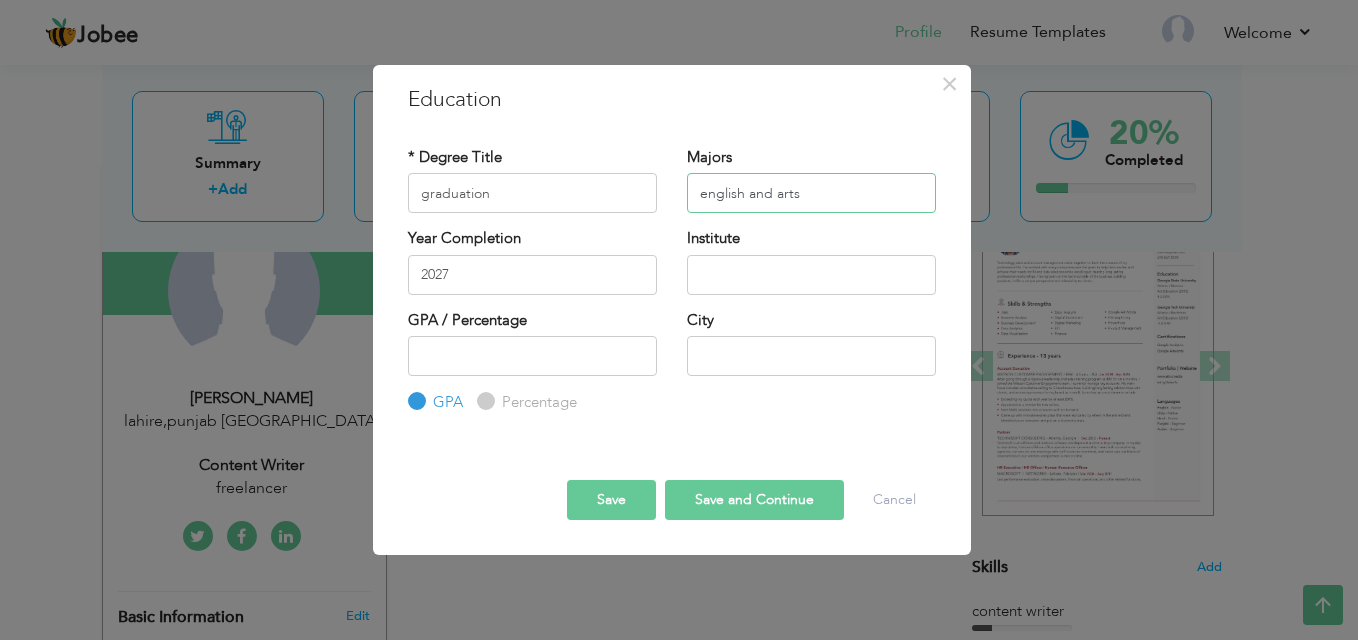 type on "english and arts" 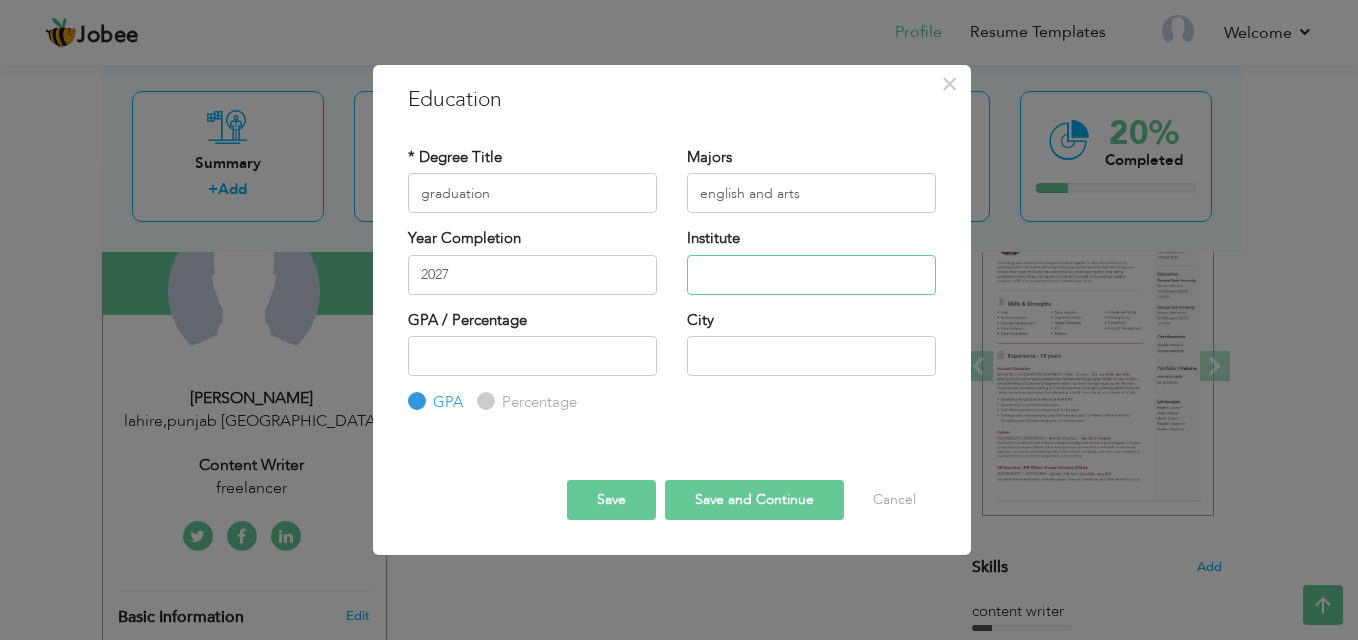 click at bounding box center [811, 275] 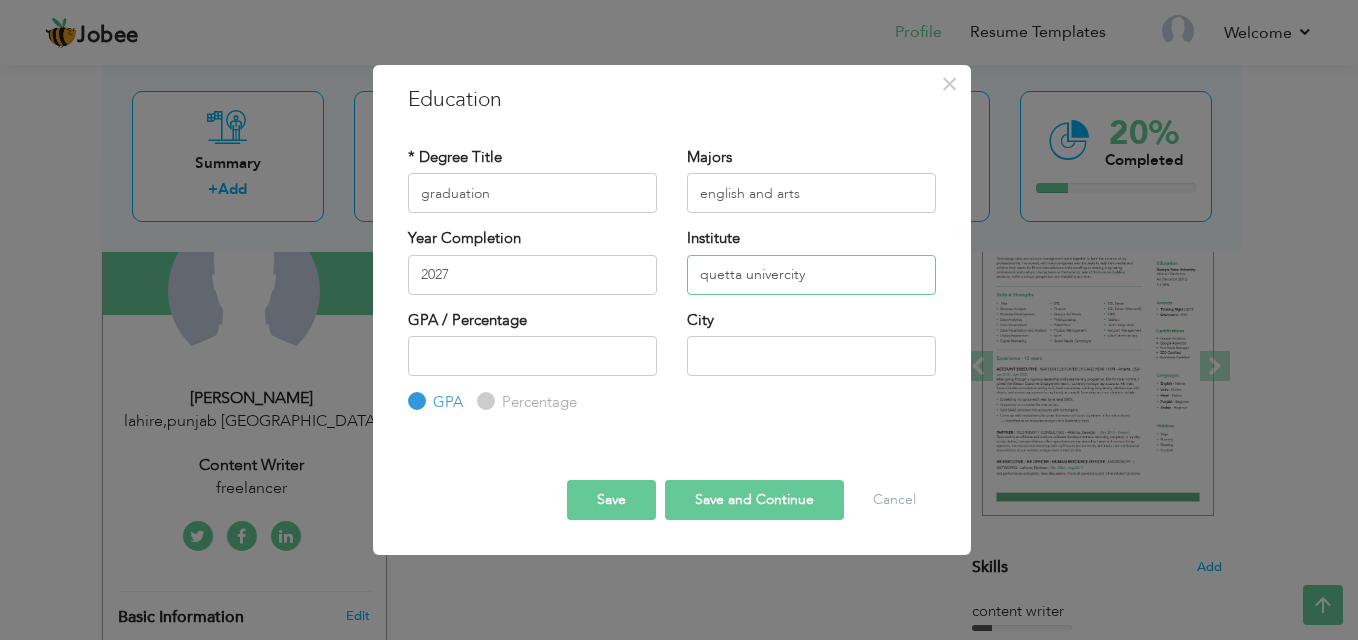 type on "quetta univercity" 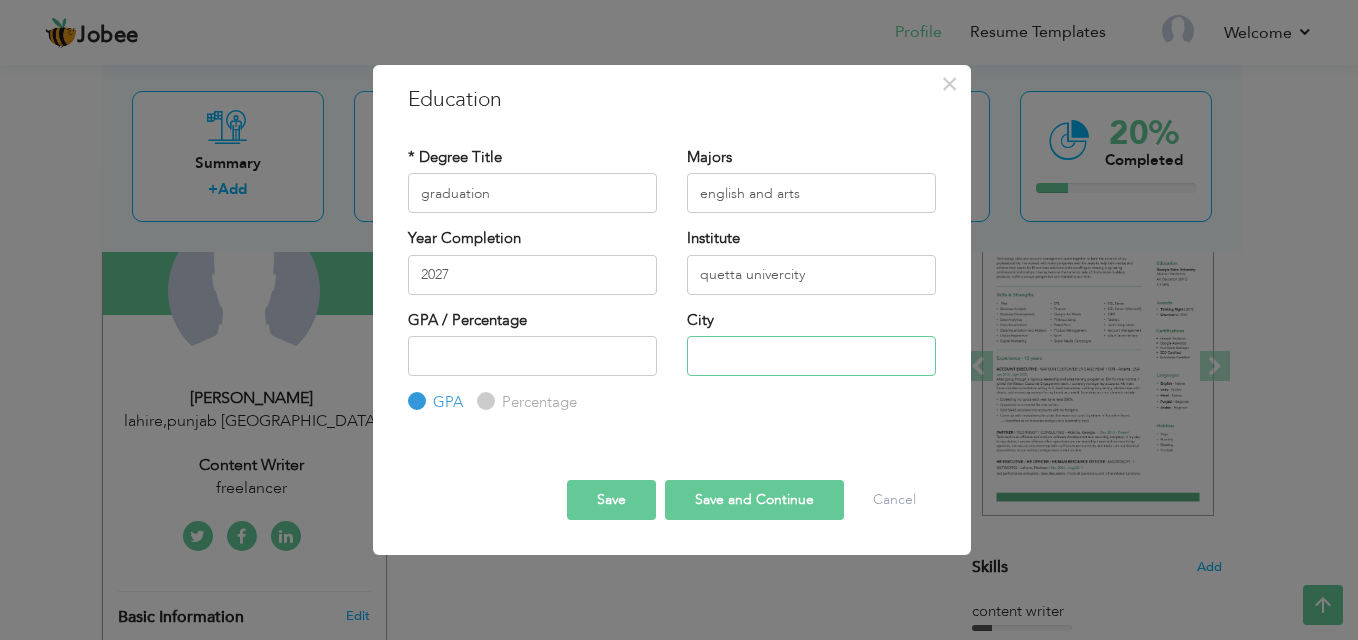 click at bounding box center (811, 356) 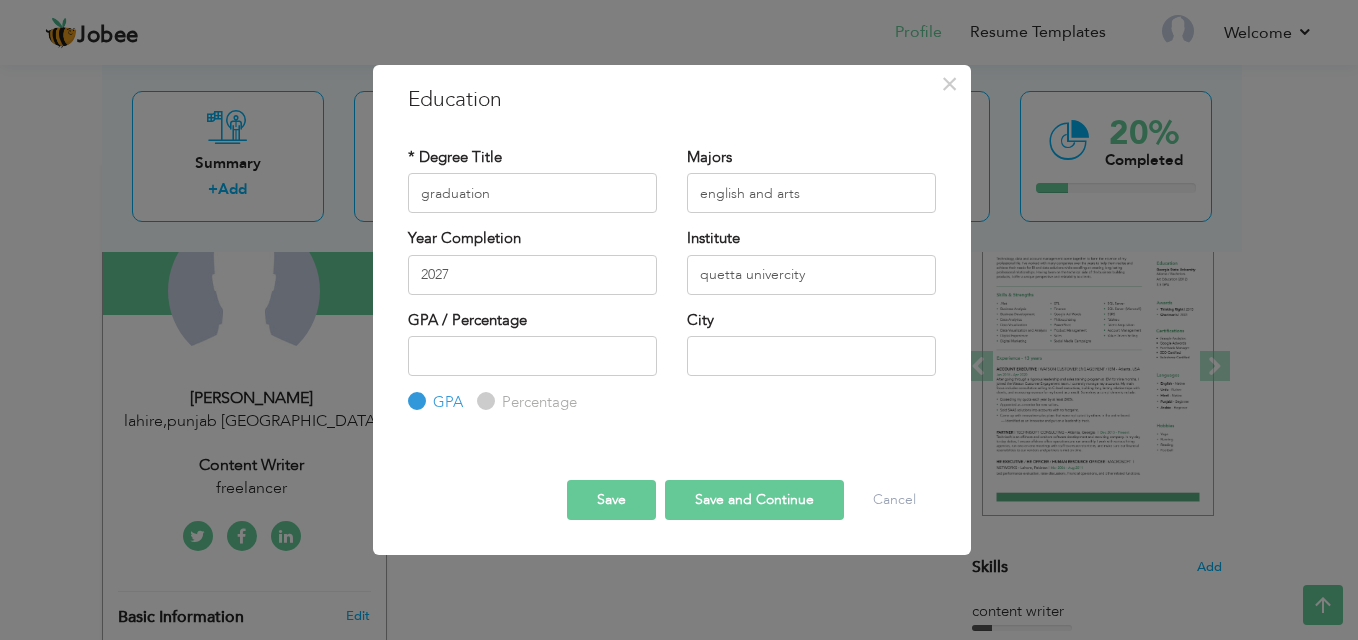 click on "Percentage" at bounding box center [483, 401] 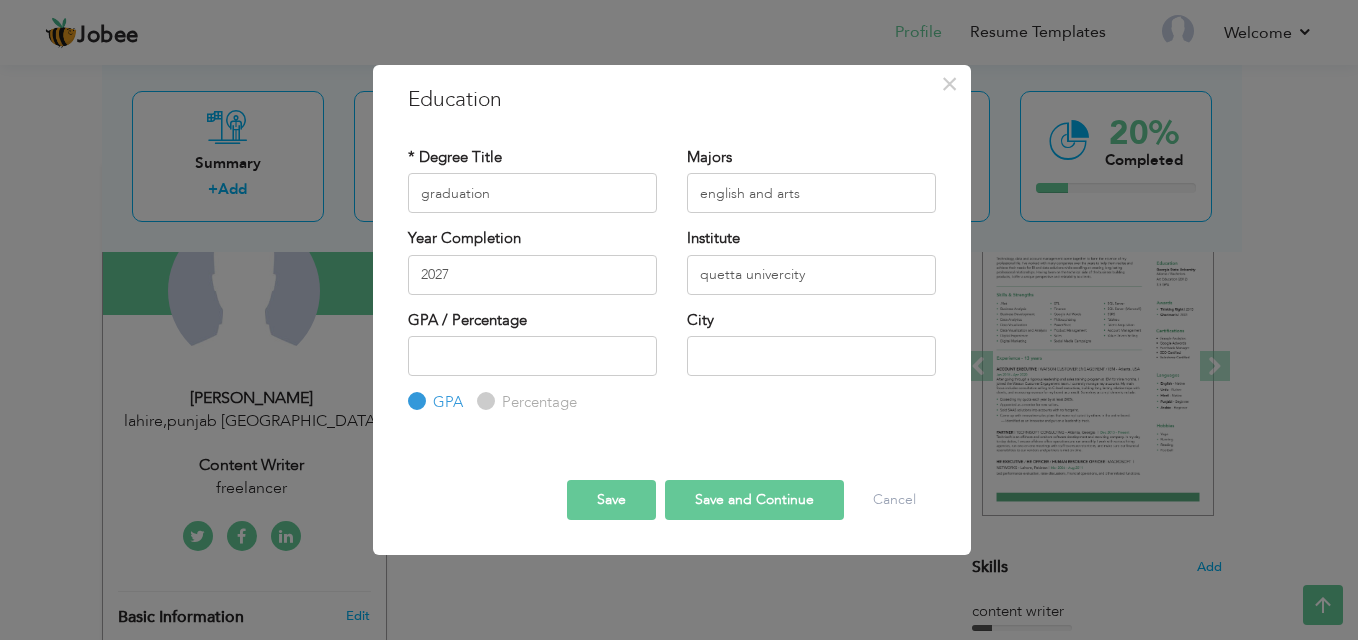 radio on "true" 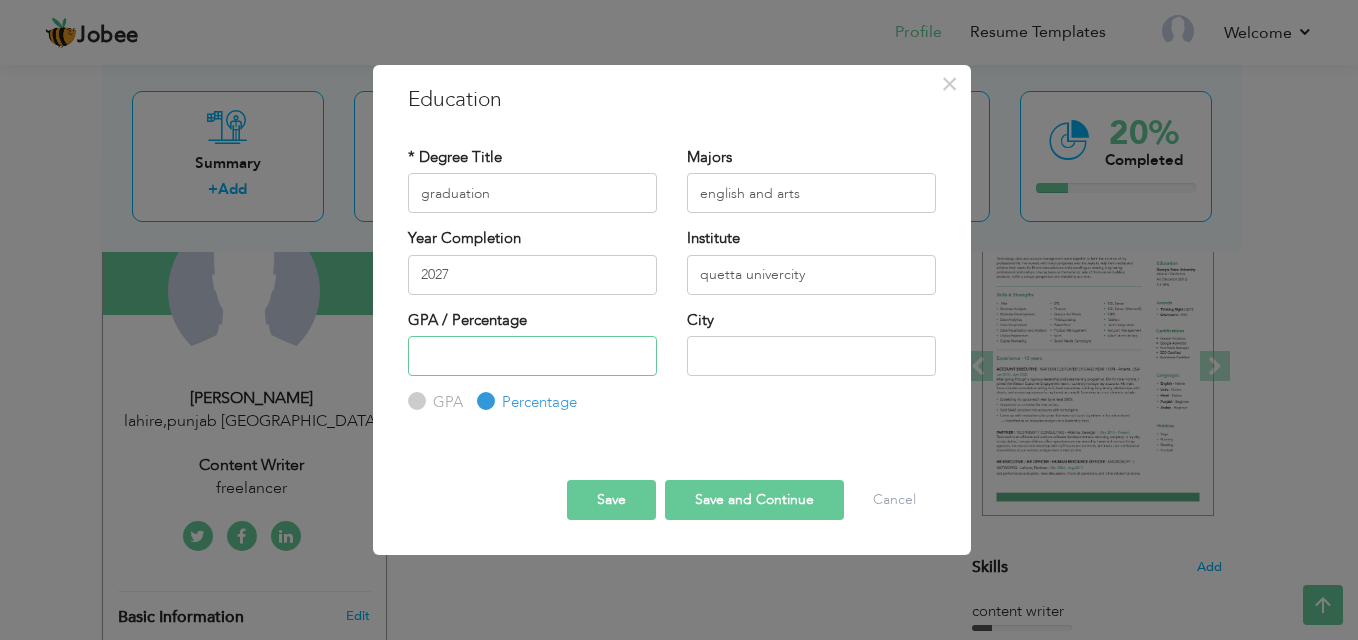 click at bounding box center (532, 356) 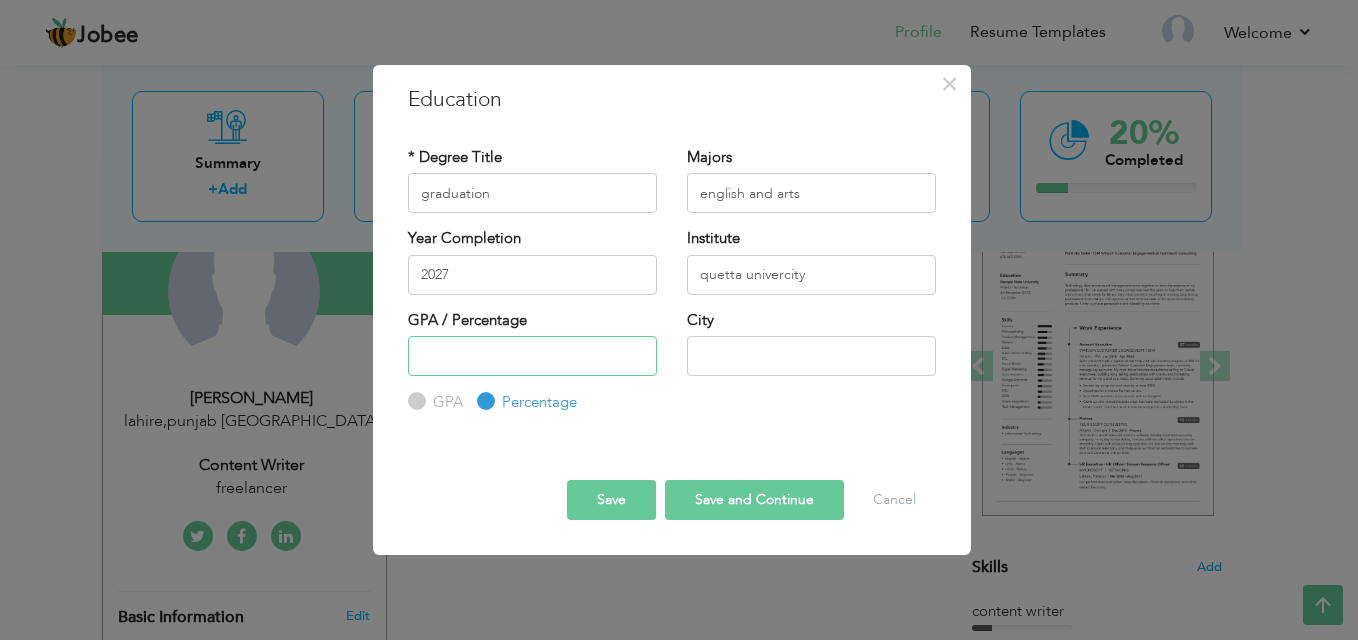 click at bounding box center [532, 356] 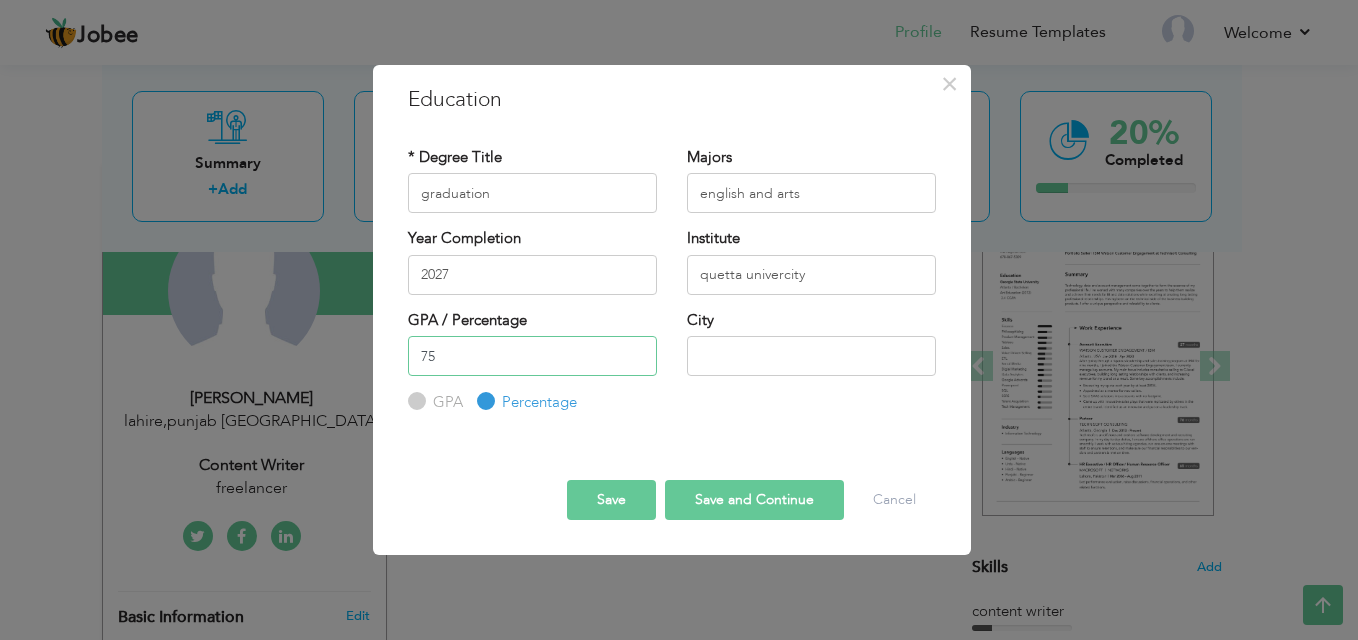 type on "75" 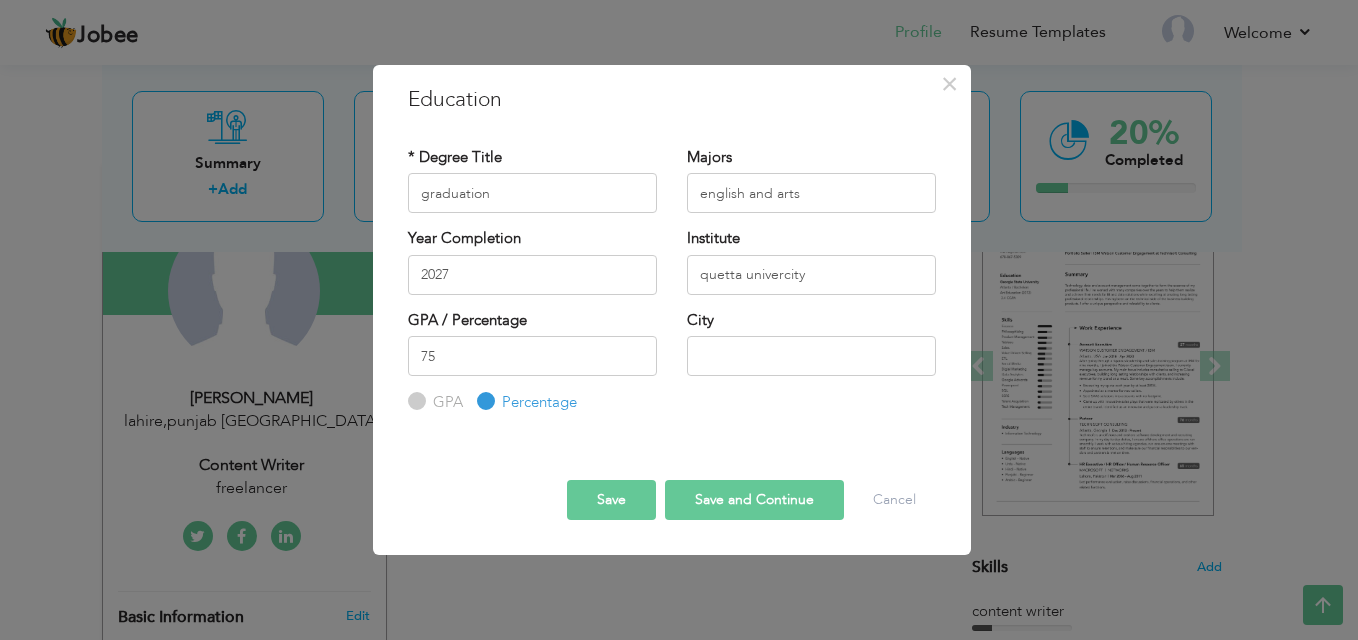 click on "Save and Continue" at bounding box center [754, 500] 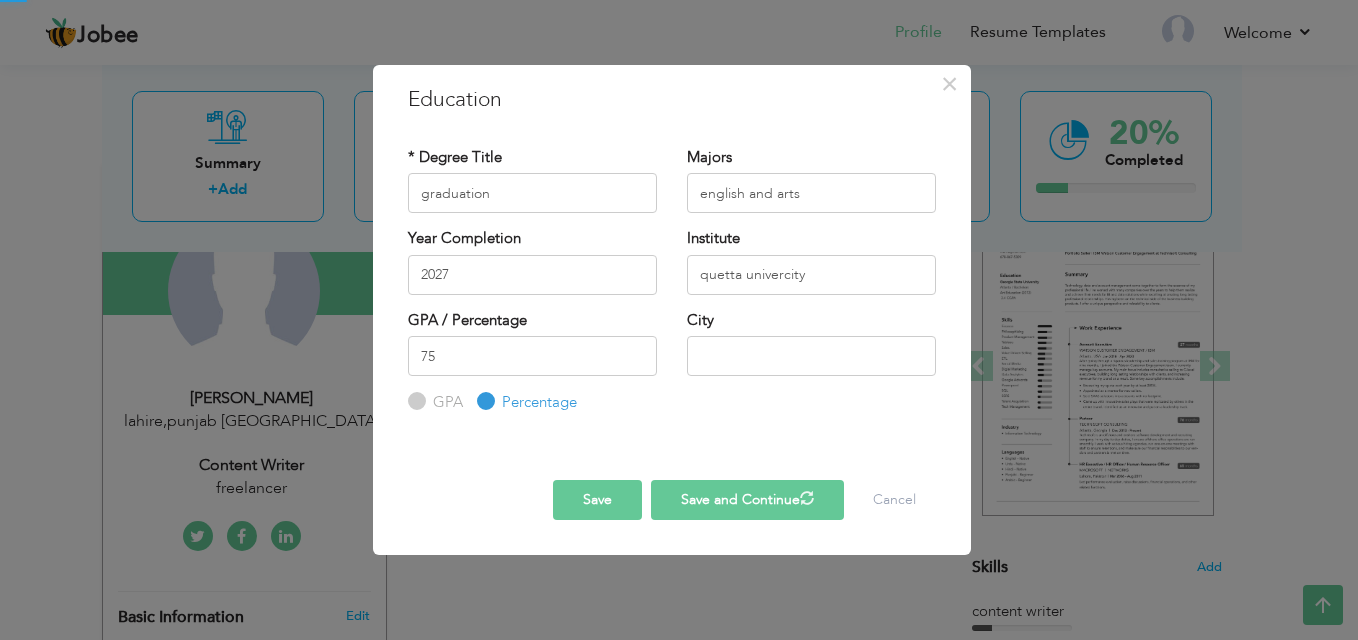 type 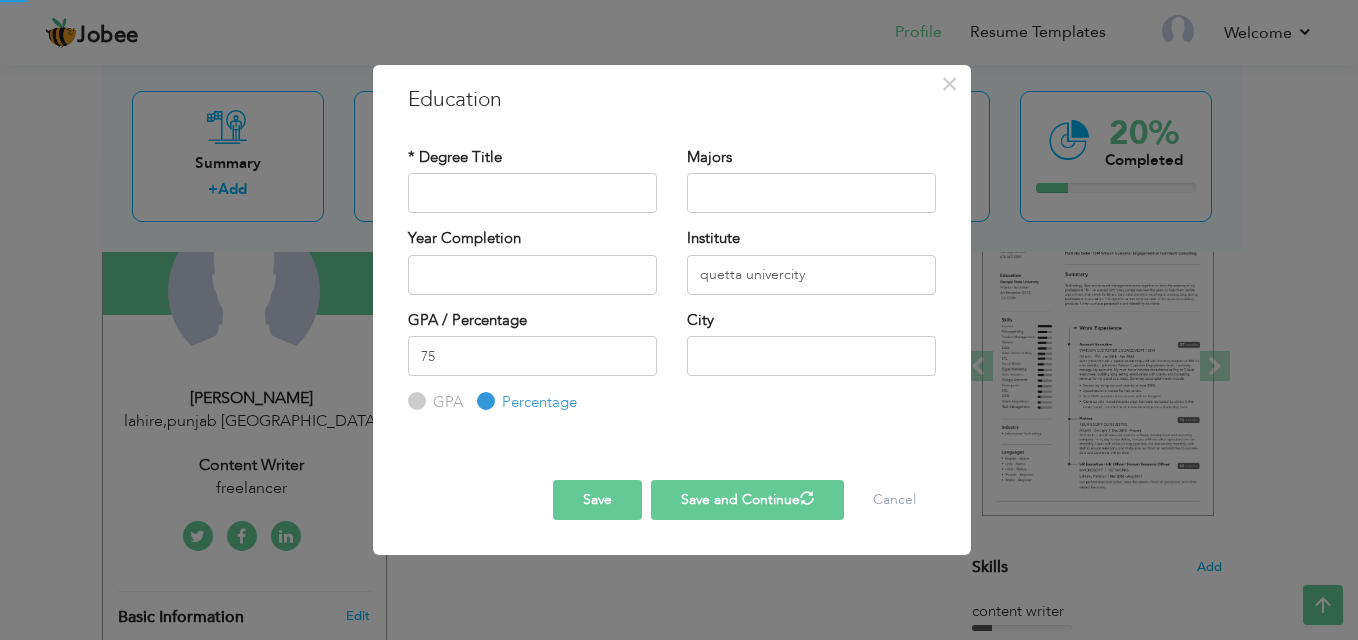 type 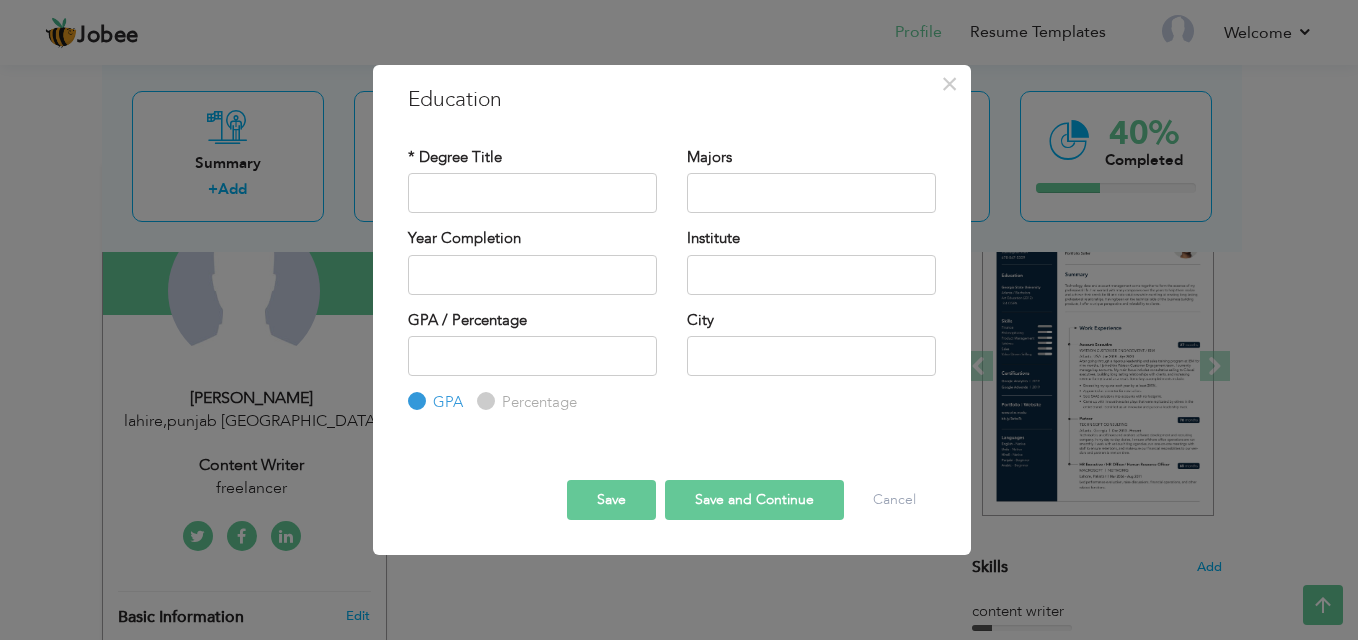 click on "Save and Continue" at bounding box center (754, 500) 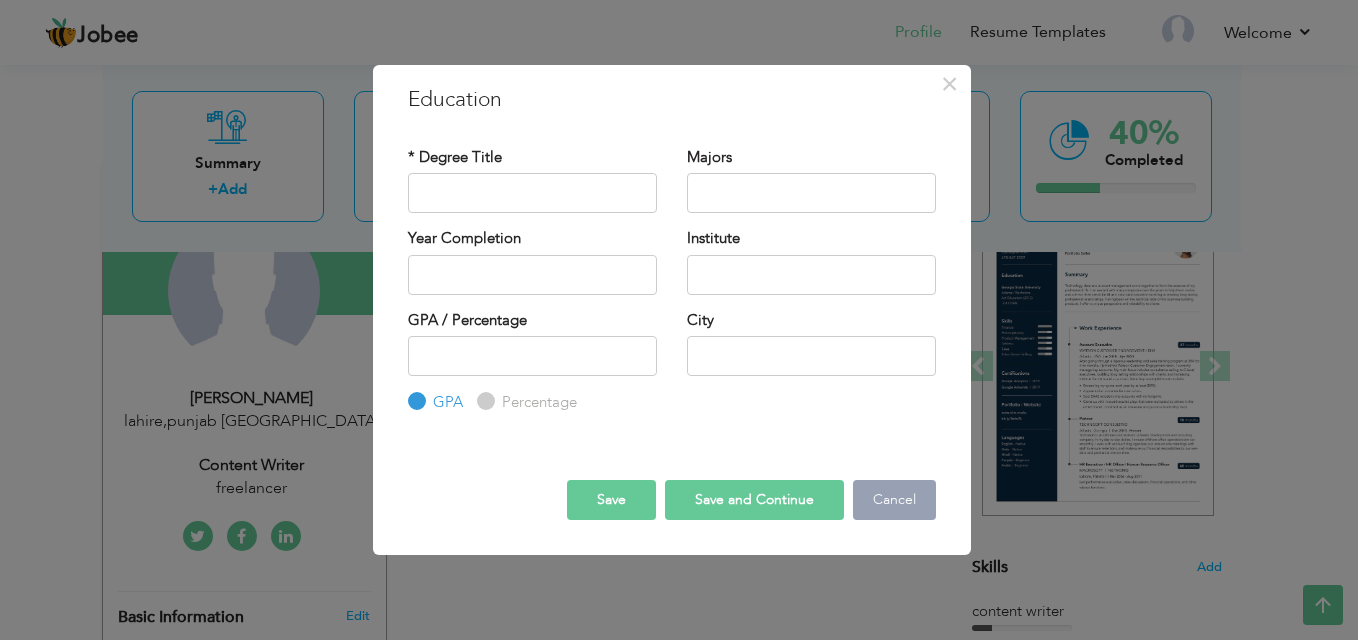 click on "Cancel" at bounding box center [894, 500] 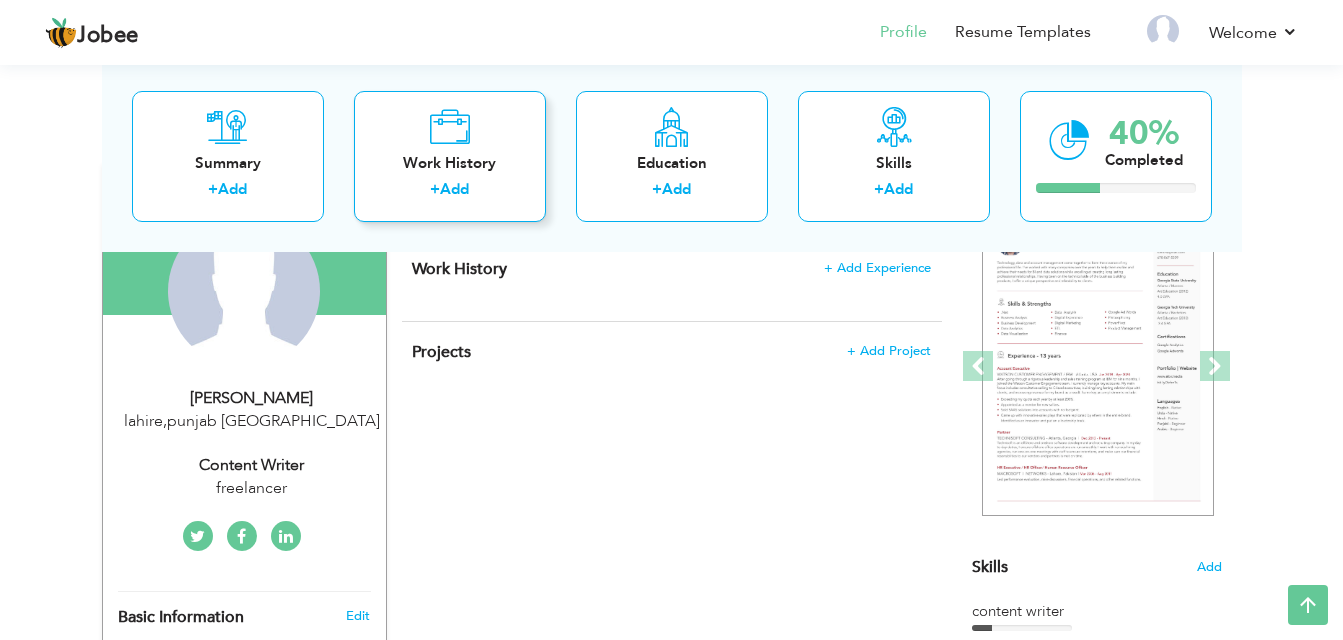 click on "Work History
+  Add" at bounding box center (450, 155) 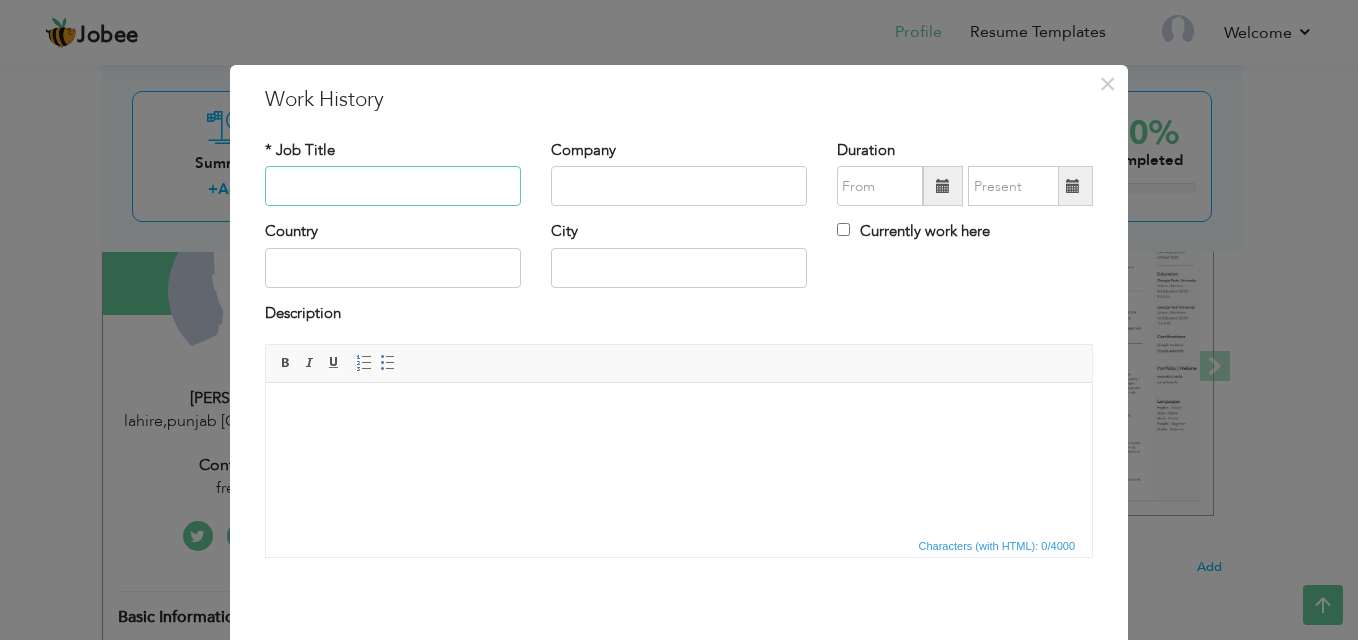 click at bounding box center [393, 186] 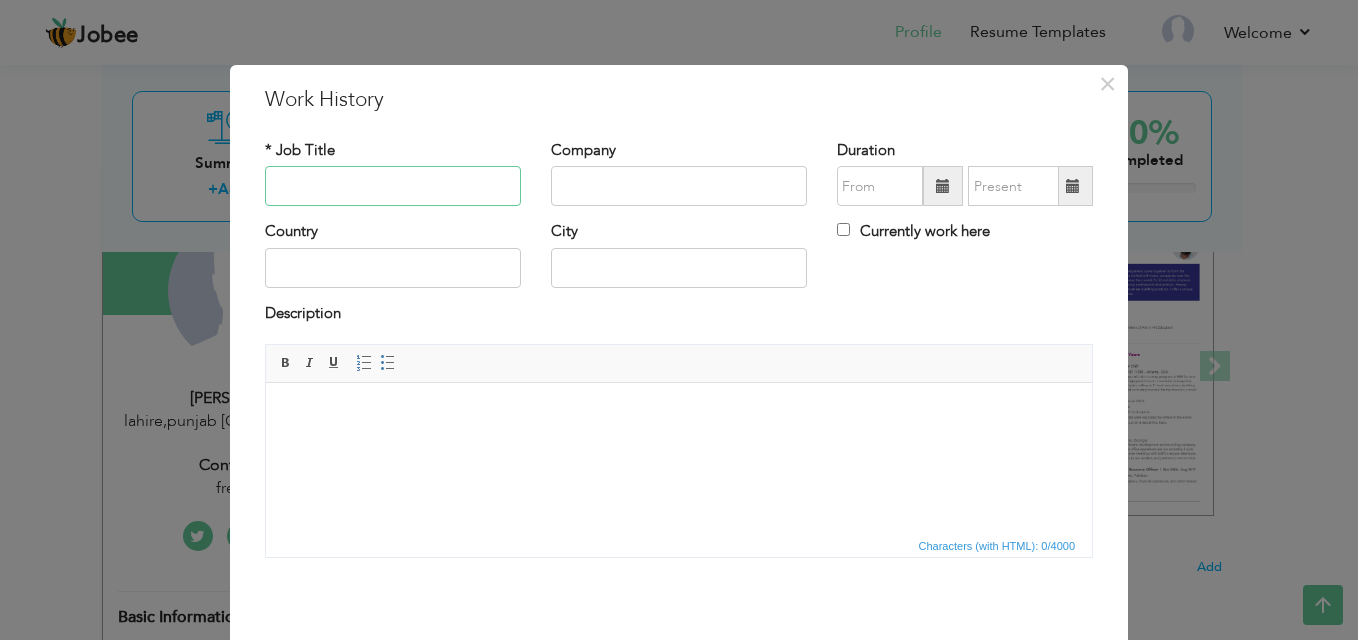 click at bounding box center (393, 186) 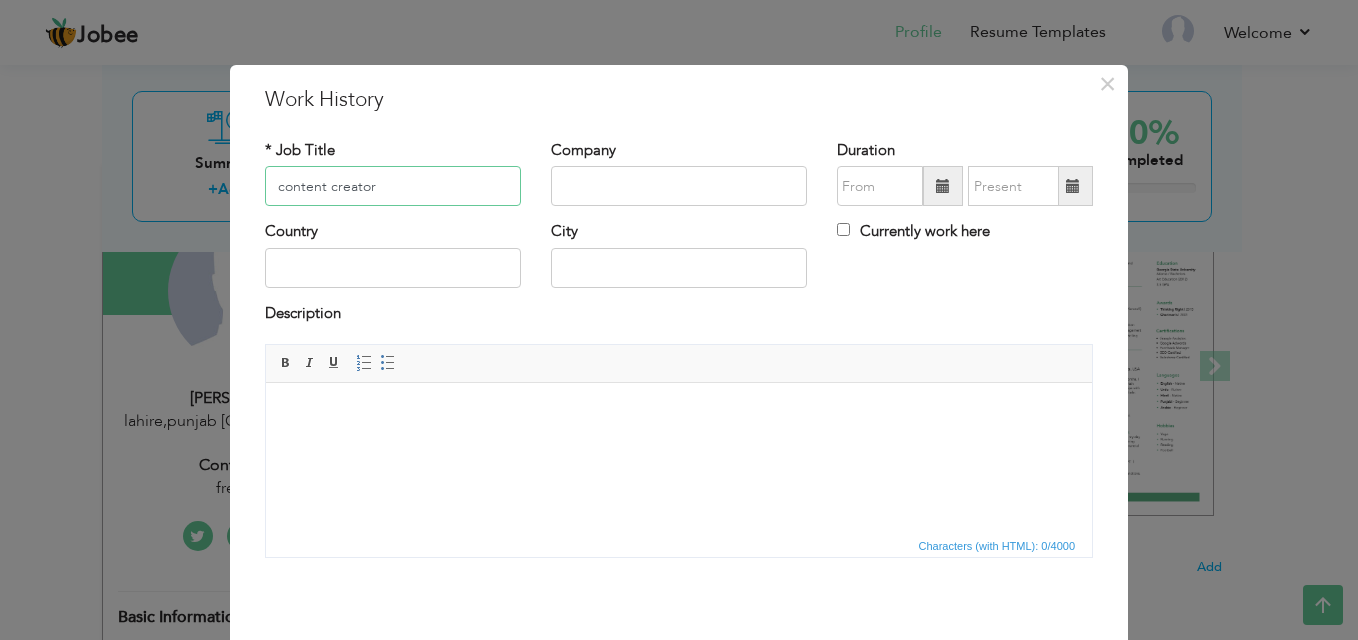 type on "content creator" 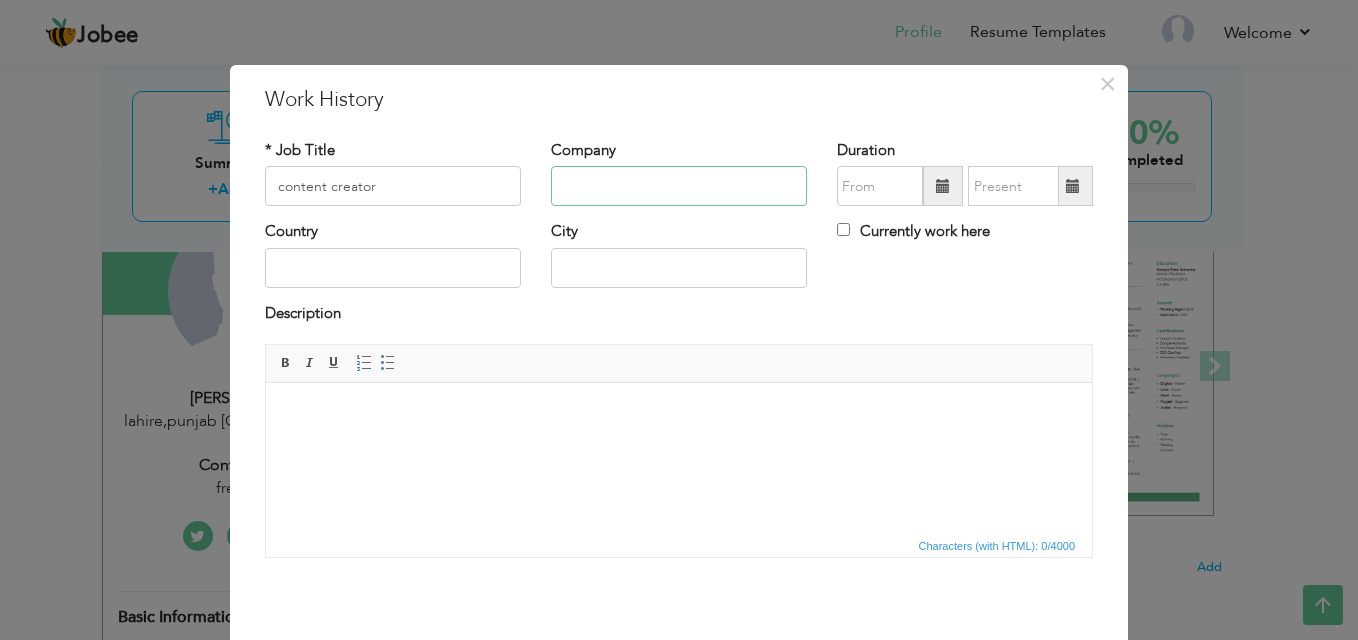 click at bounding box center [679, 186] 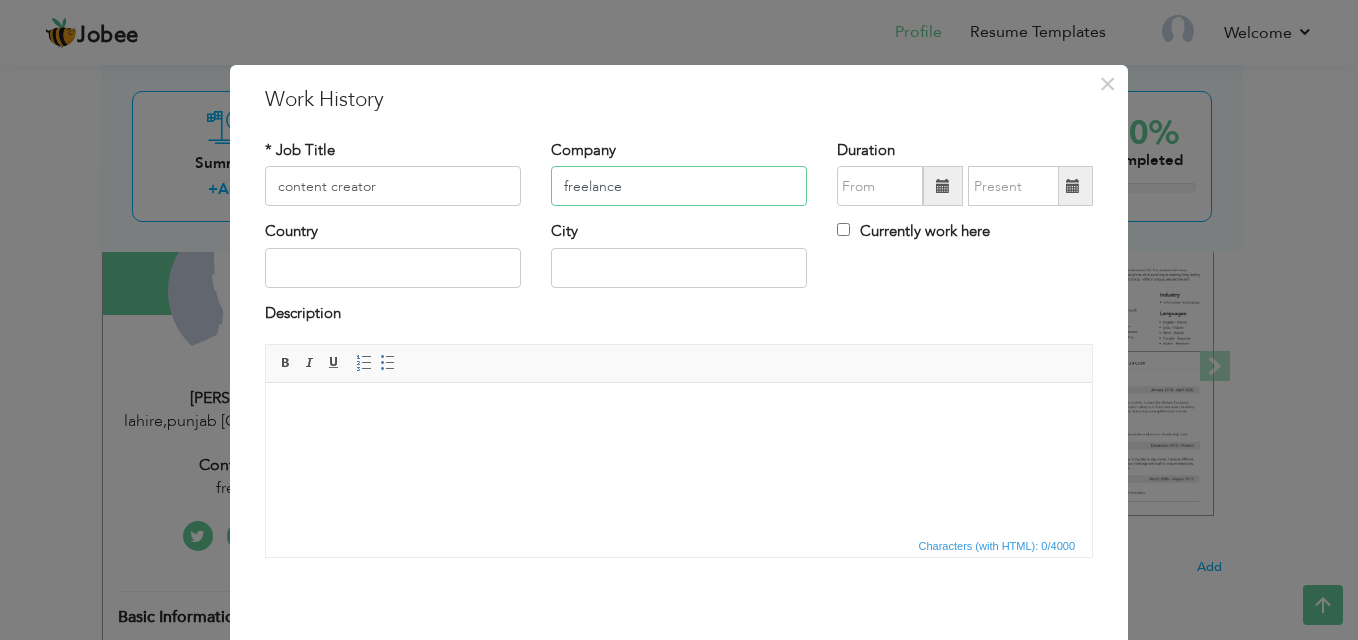 type on "freelance" 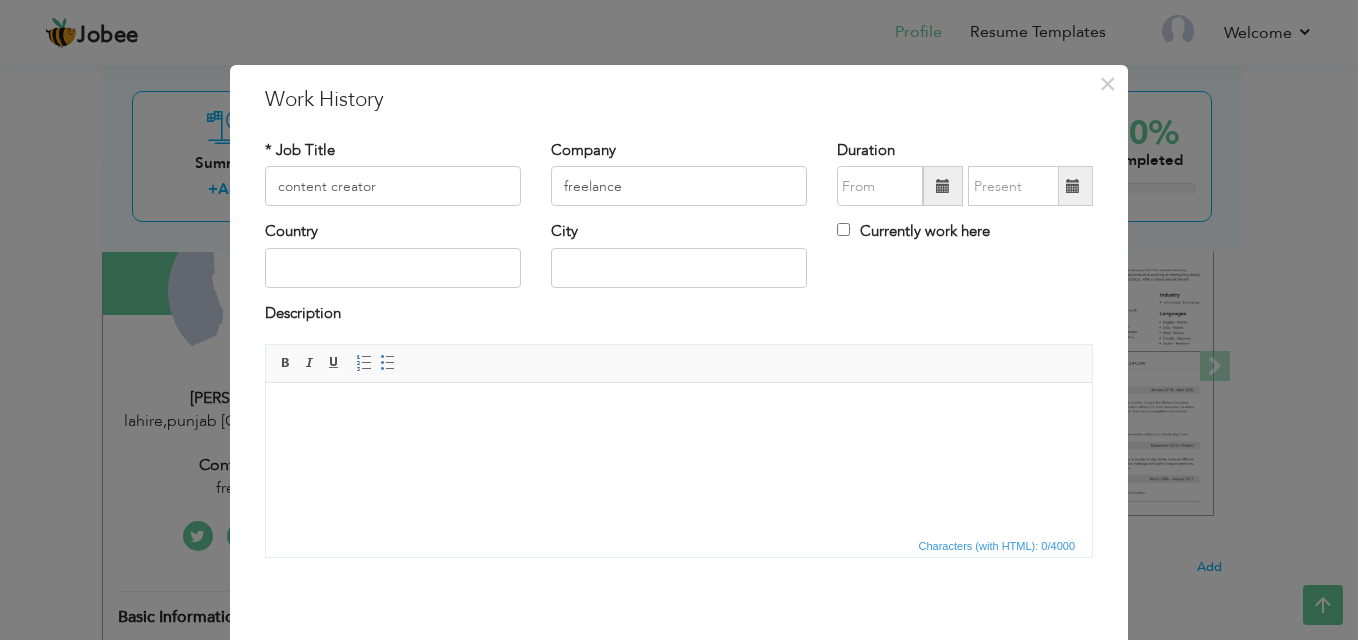 click at bounding box center [943, 186] 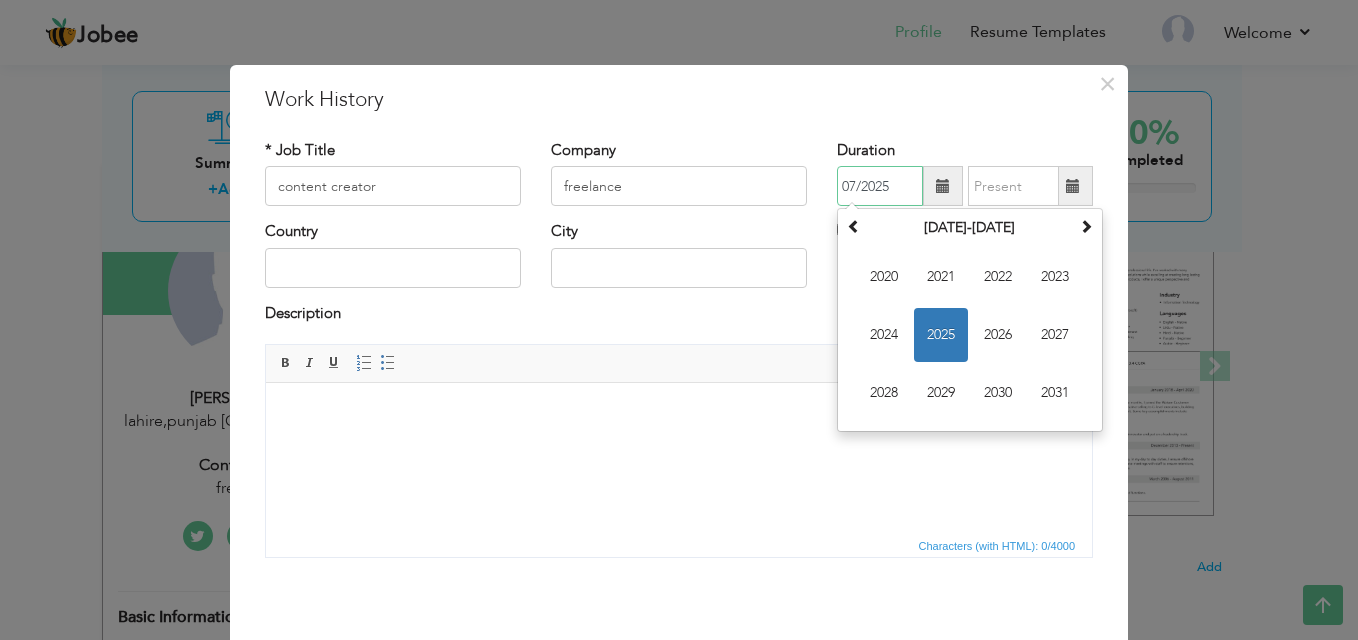 click on "2025" at bounding box center [941, 335] 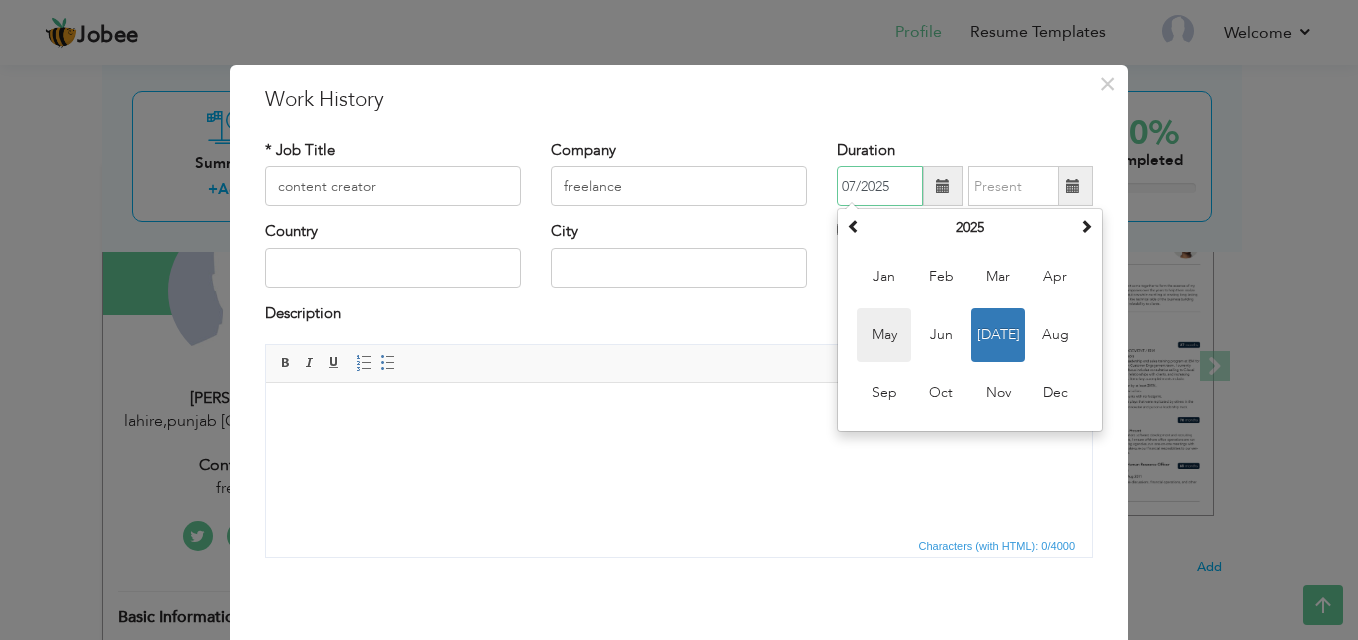 click on "May" at bounding box center (884, 335) 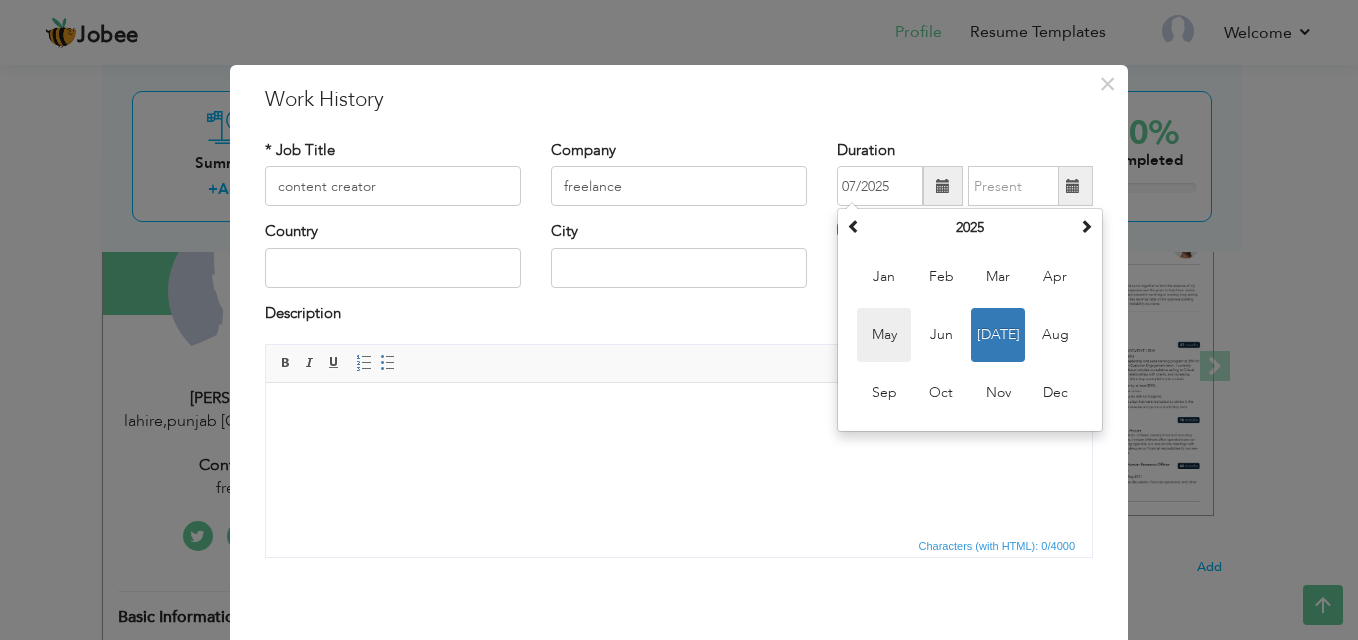 type on "05/2025" 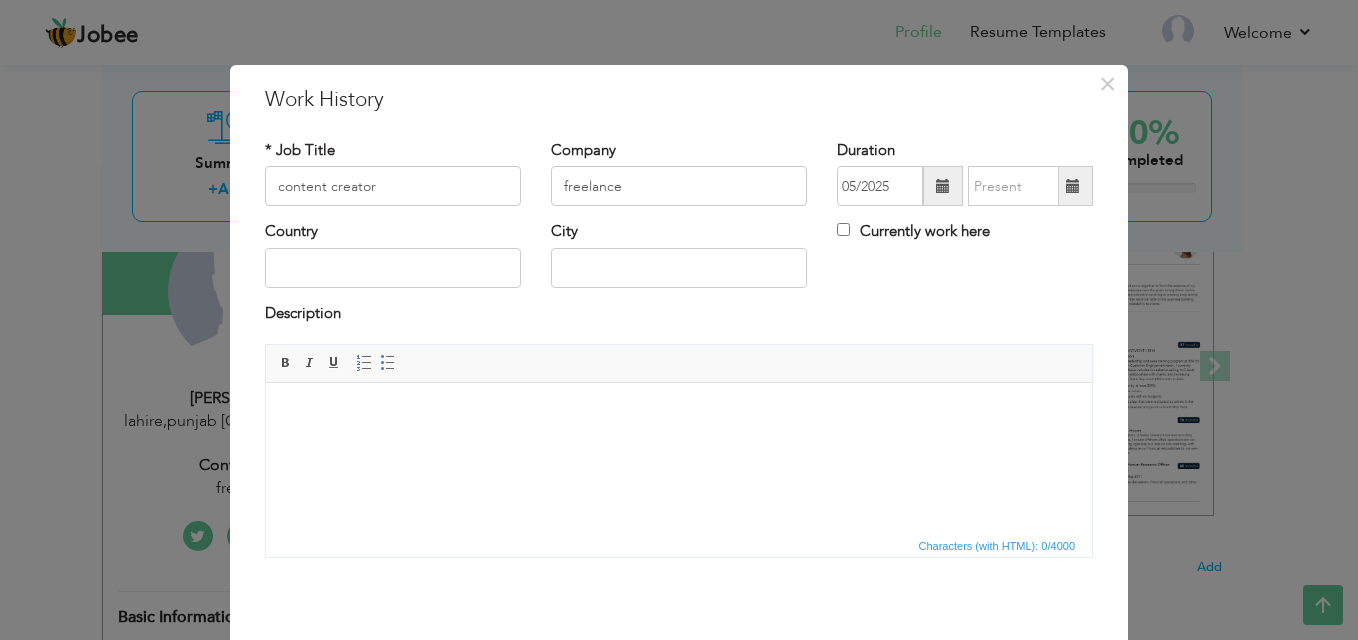 click at bounding box center [1073, 186] 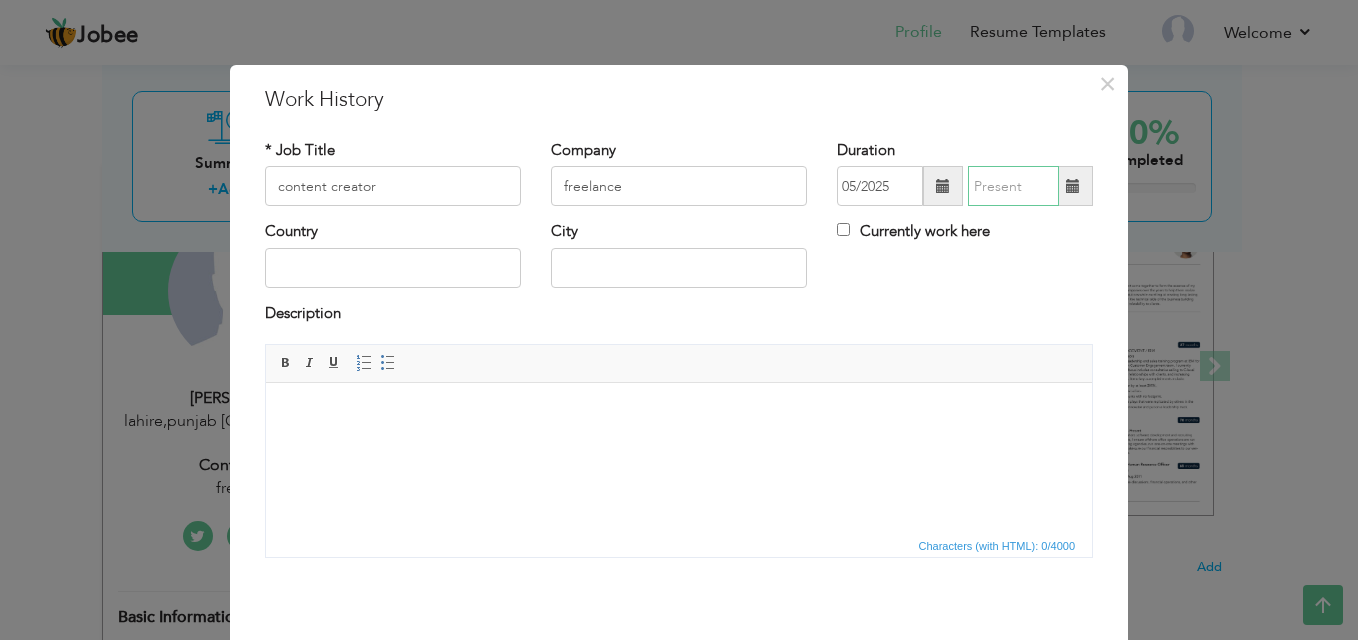 type on "07/2025" 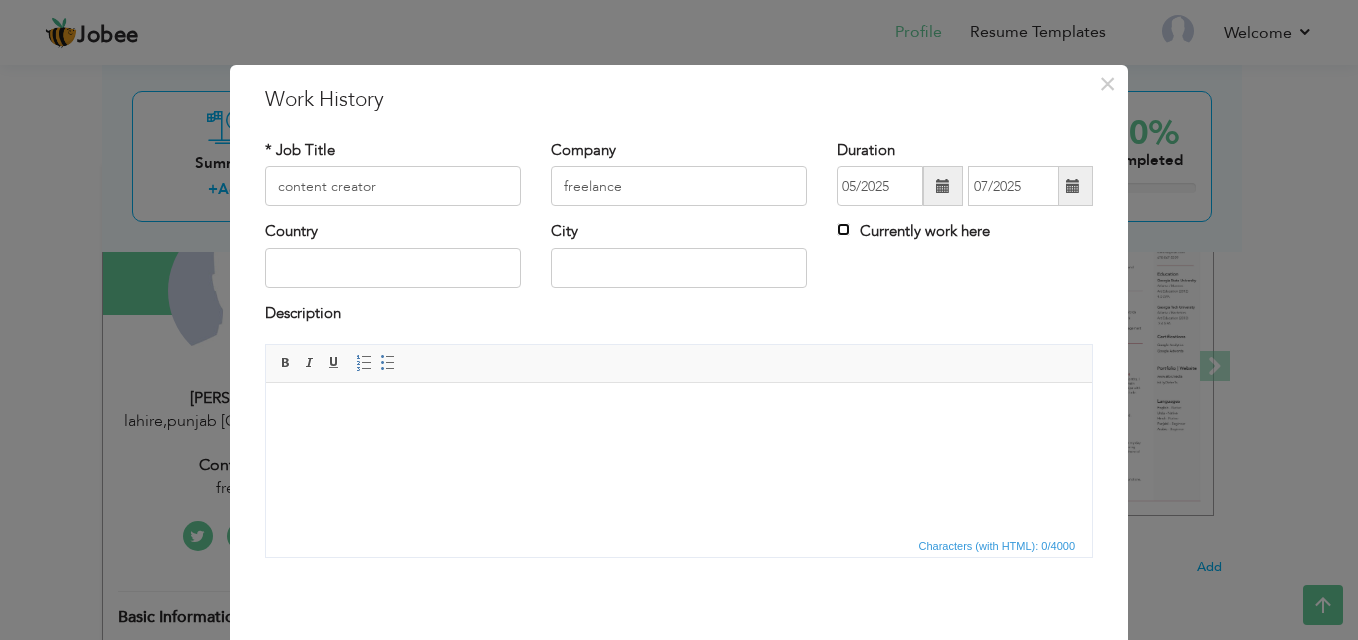click on "Currently work here" at bounding box center (843, 229) 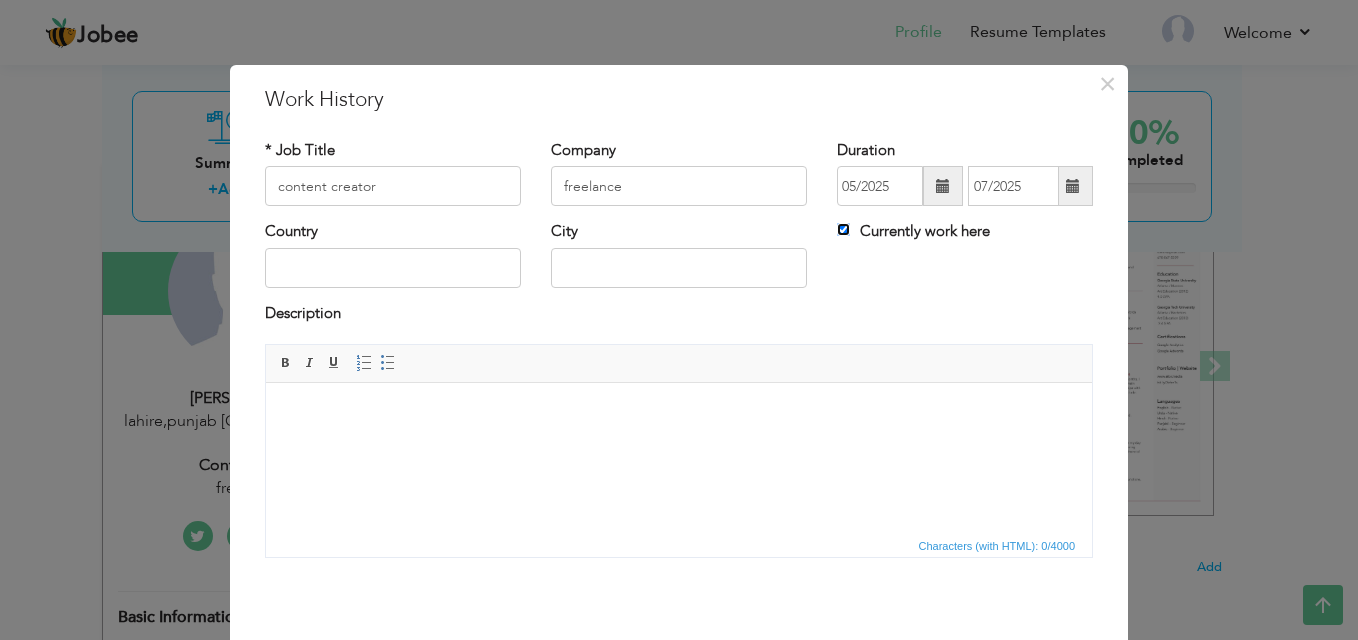 type 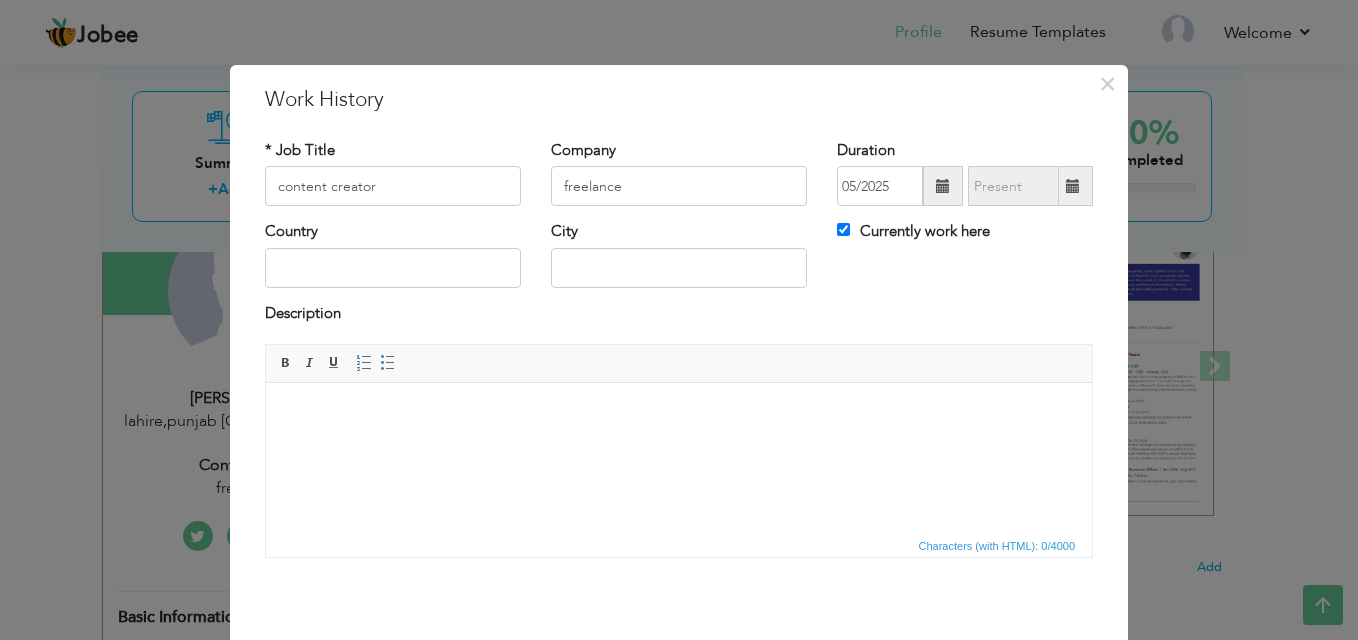click at bounding box center (679, 413) 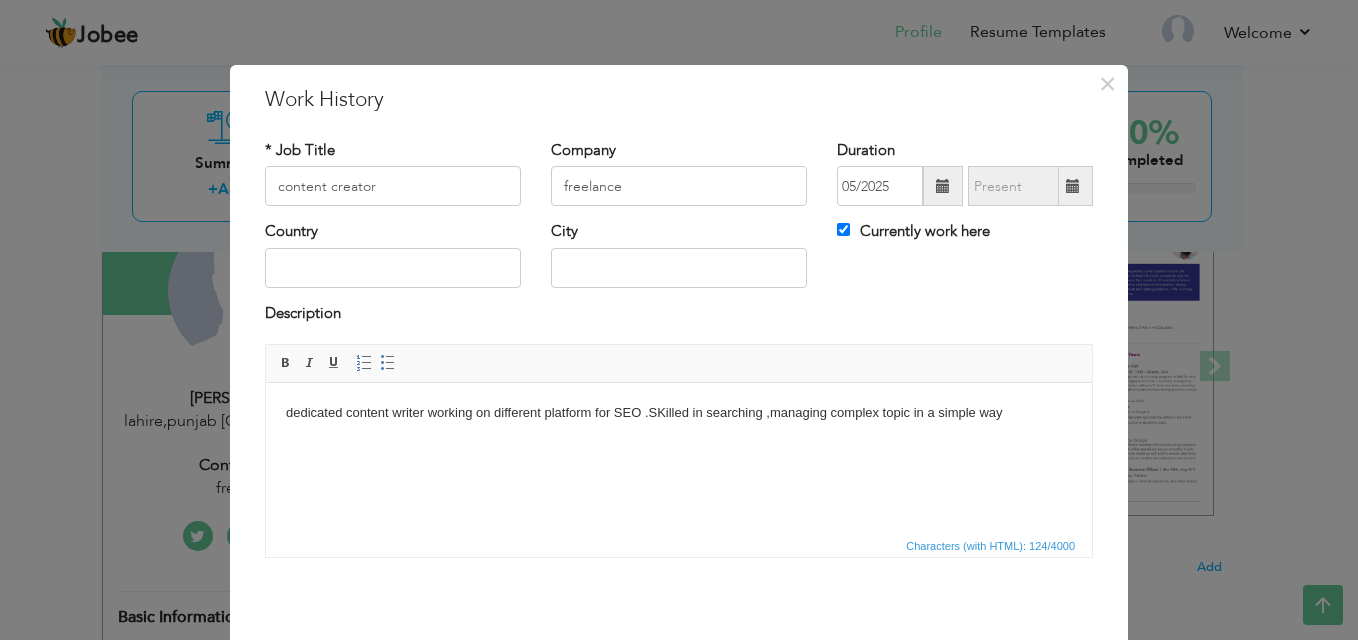 scroll, scrollTop: 80, scrollLeft: 0, axis: vertical 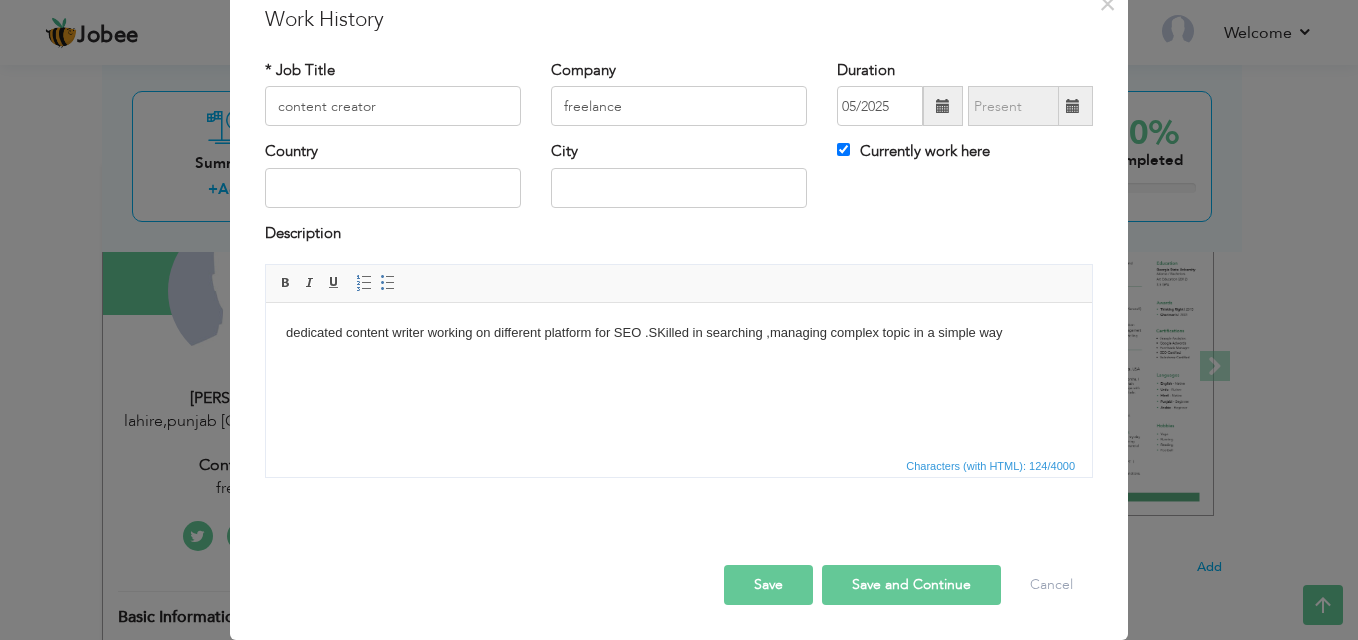 click on "Save and Continue" at bounding box center (911, 585) 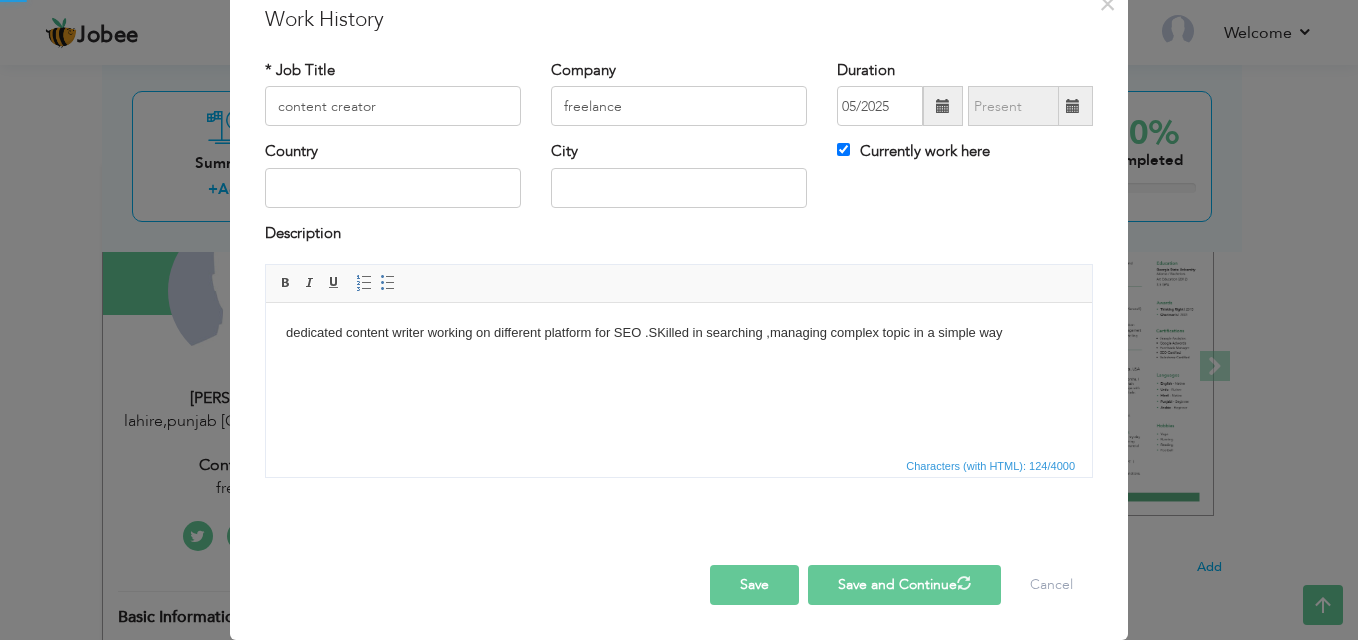 type 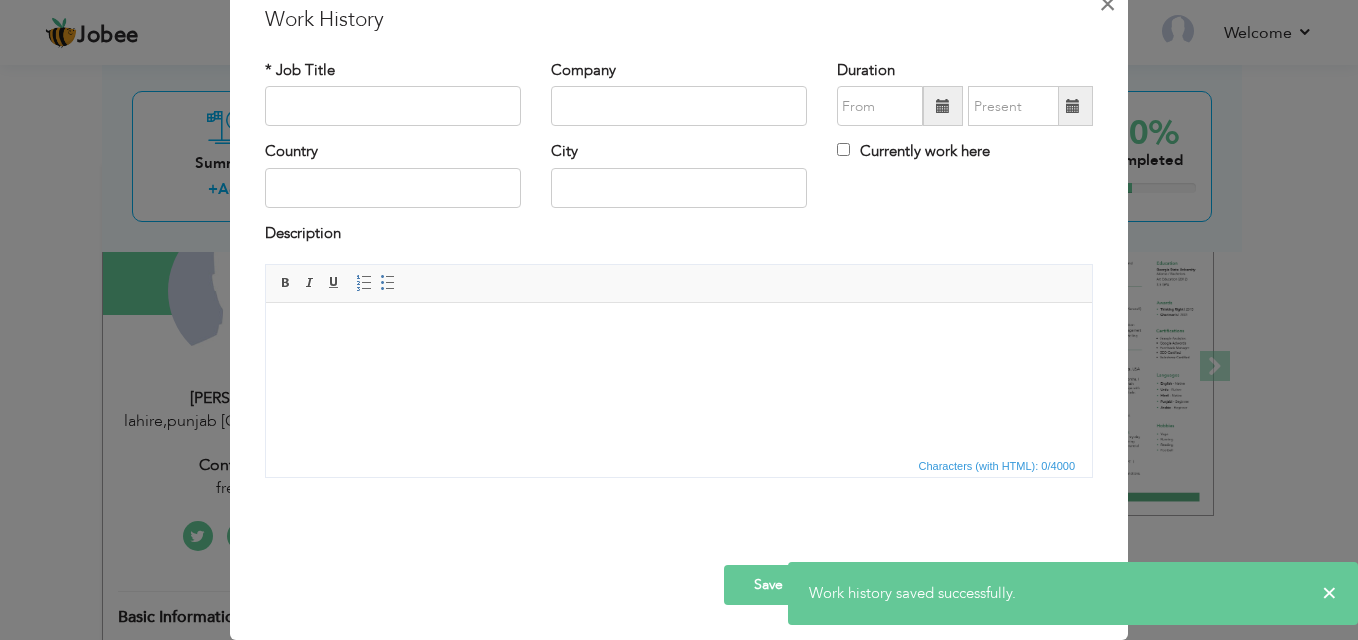 click on "×" at bounding box center (1107, 4) 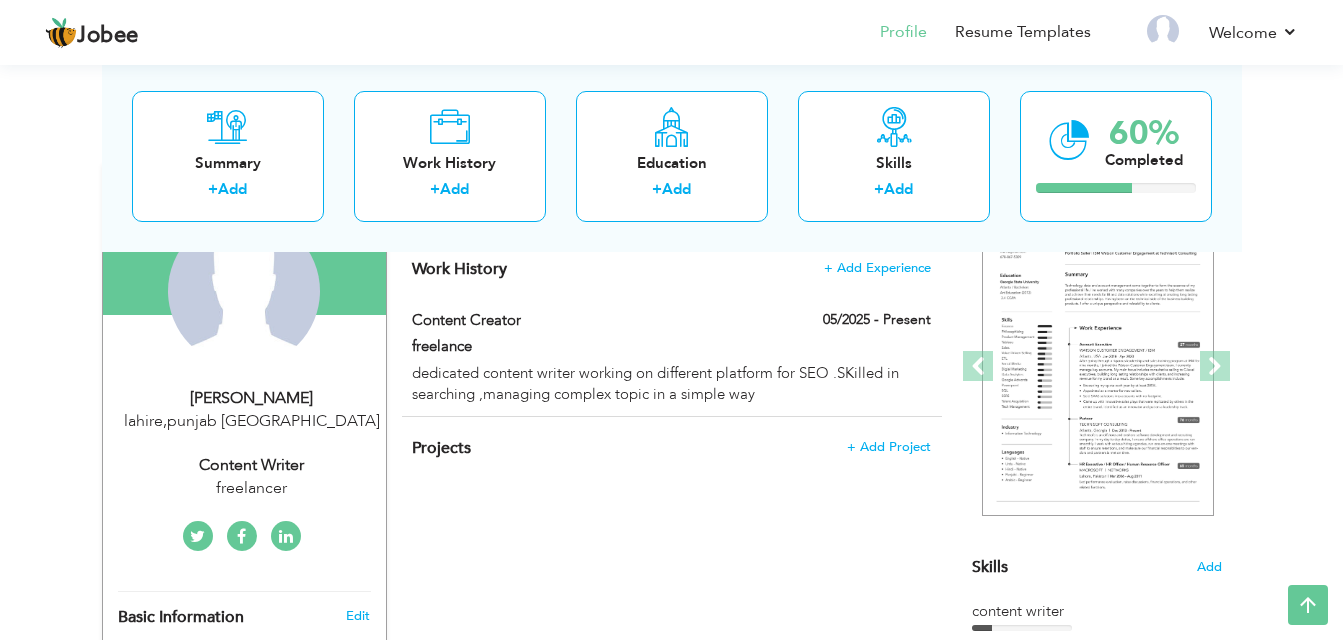 click on "lahire ,  punjab Pakistan" at bounding box center [252, 421] 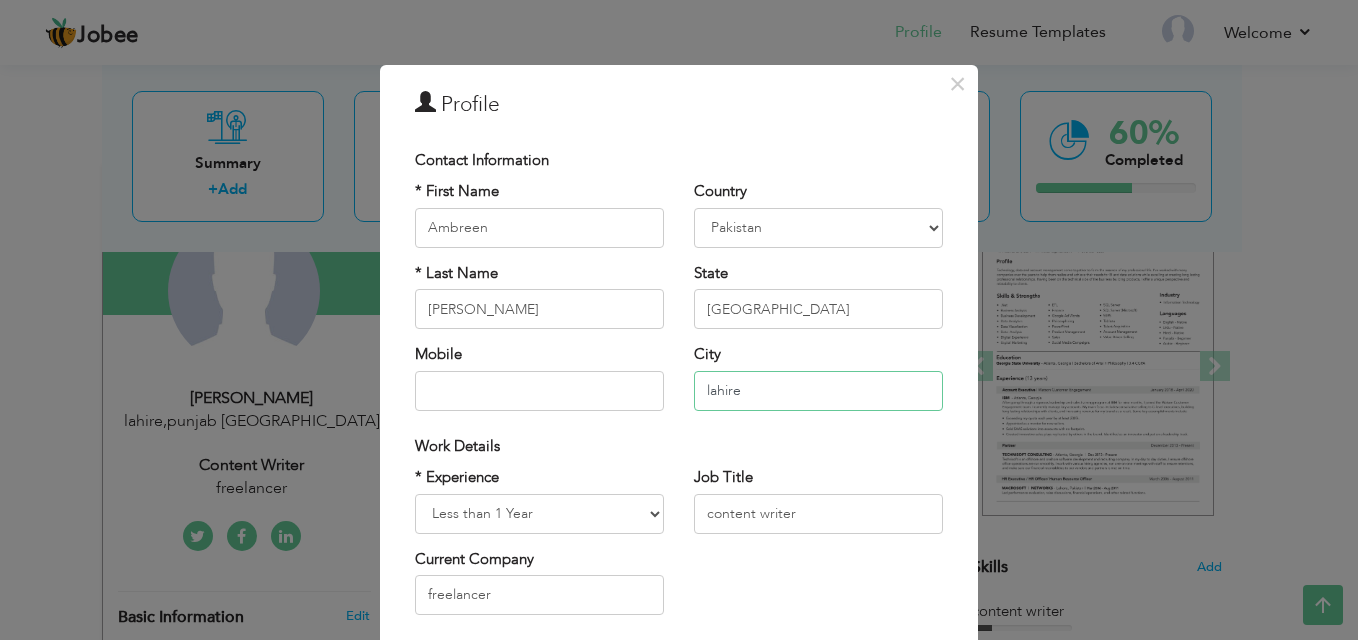 click on "lahire" at bounding box center (818, 391) 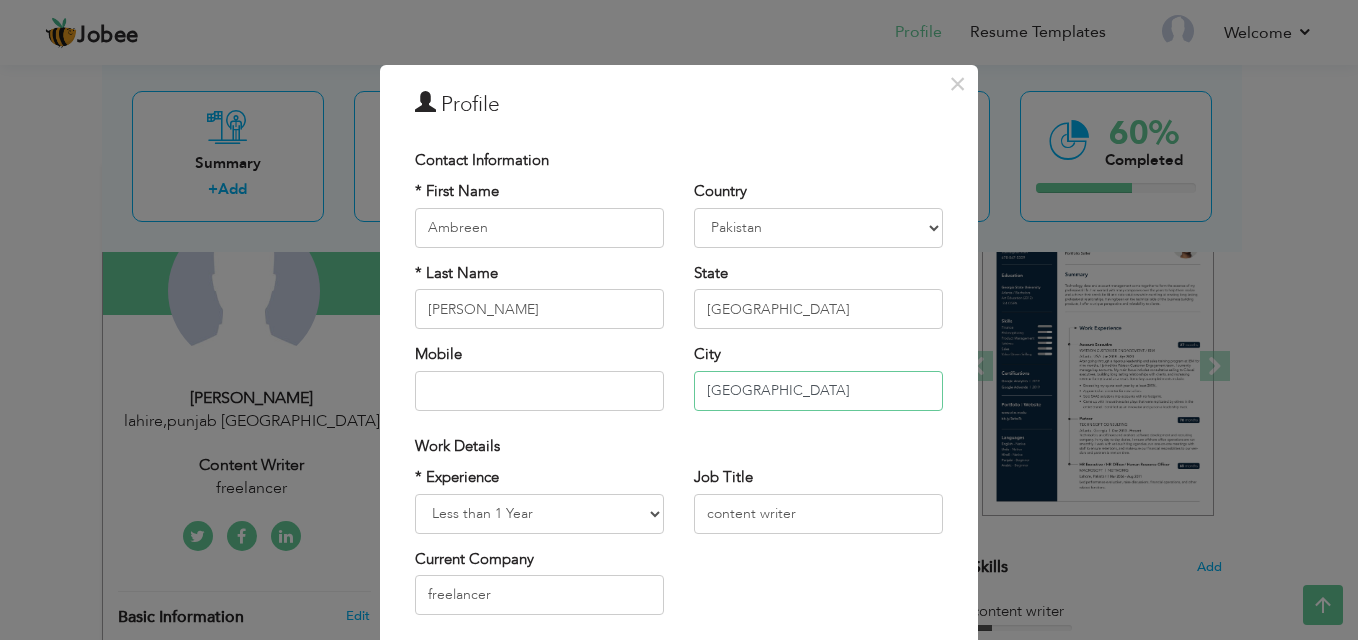 type on "lahore" 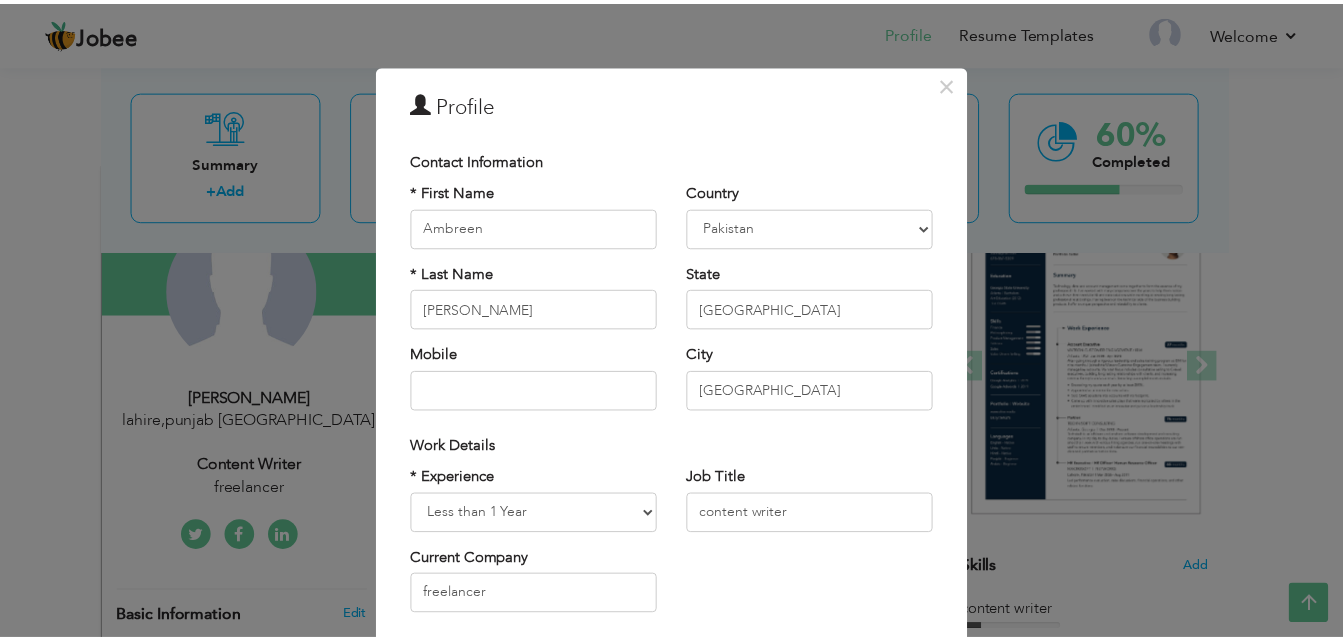 scroll, scrollTop: 262, scrollLeft: 0, axis: vertical 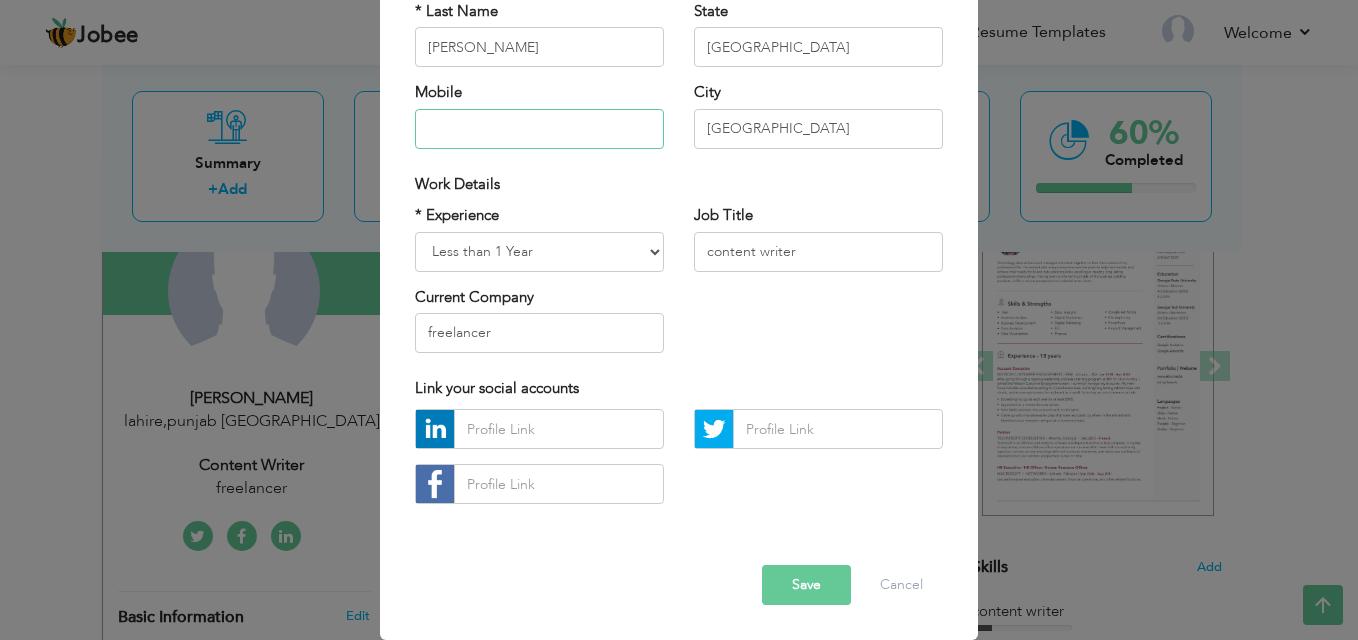 click at bounding box center (539, 129) 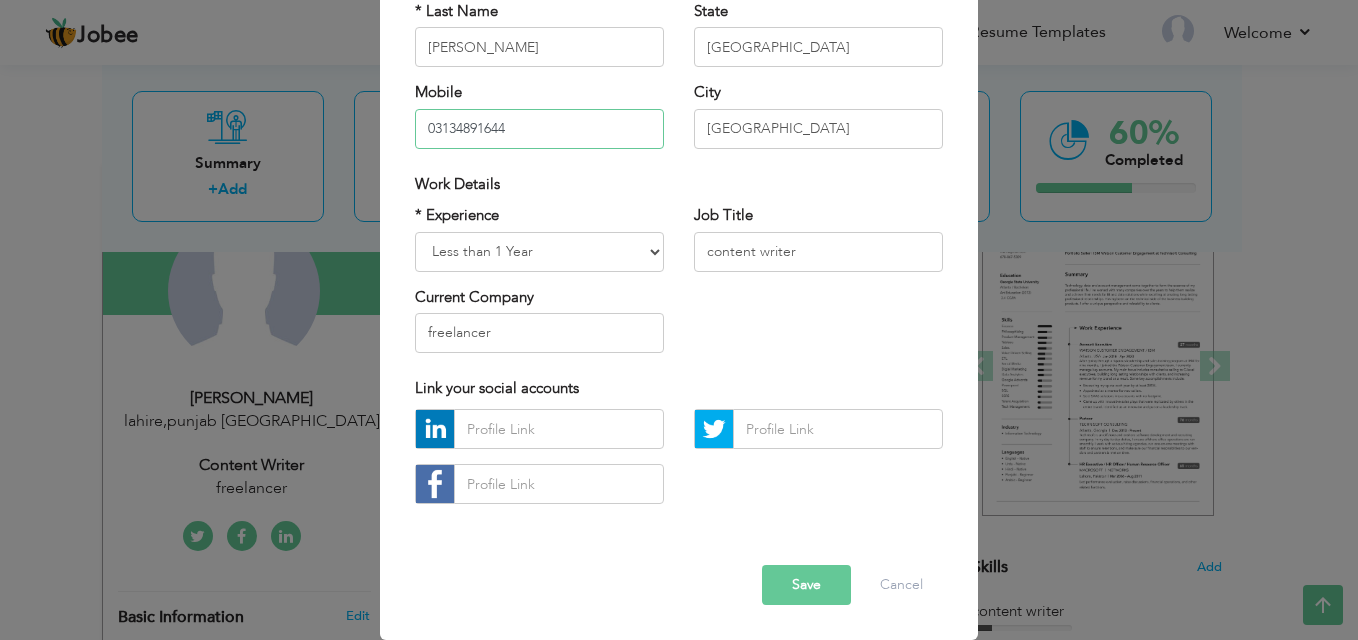 type on "03134891644" 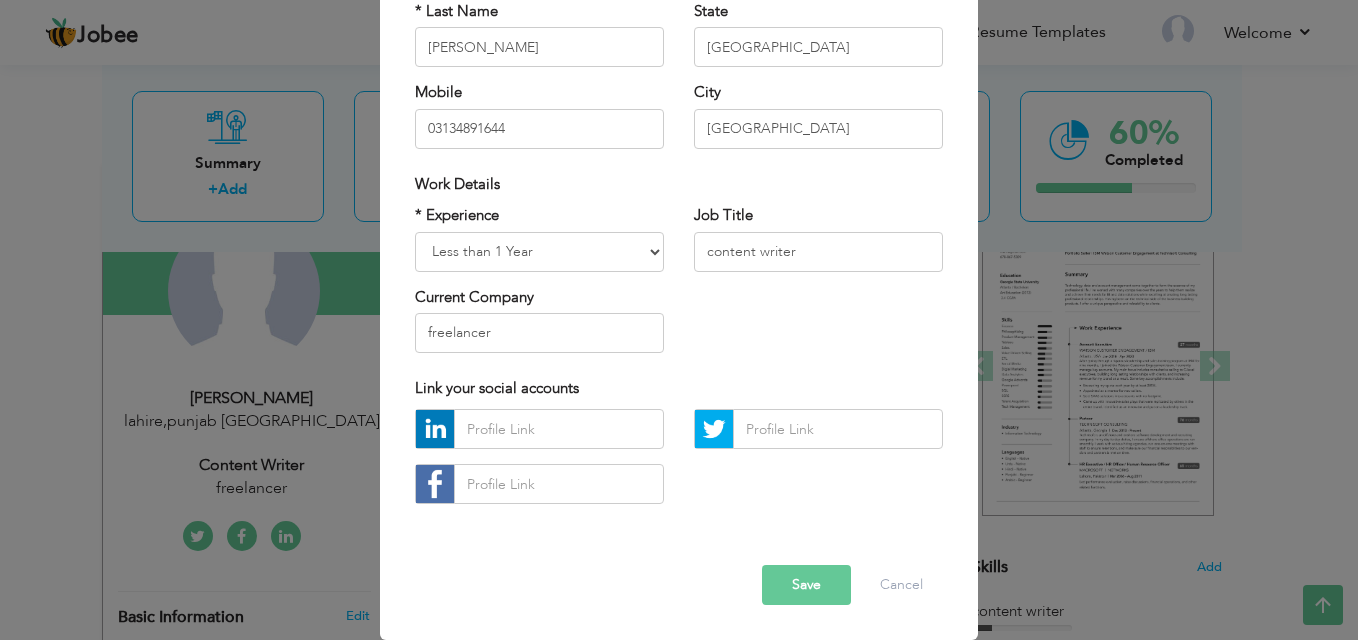 click on "Save" at bounding box center [806, 585] 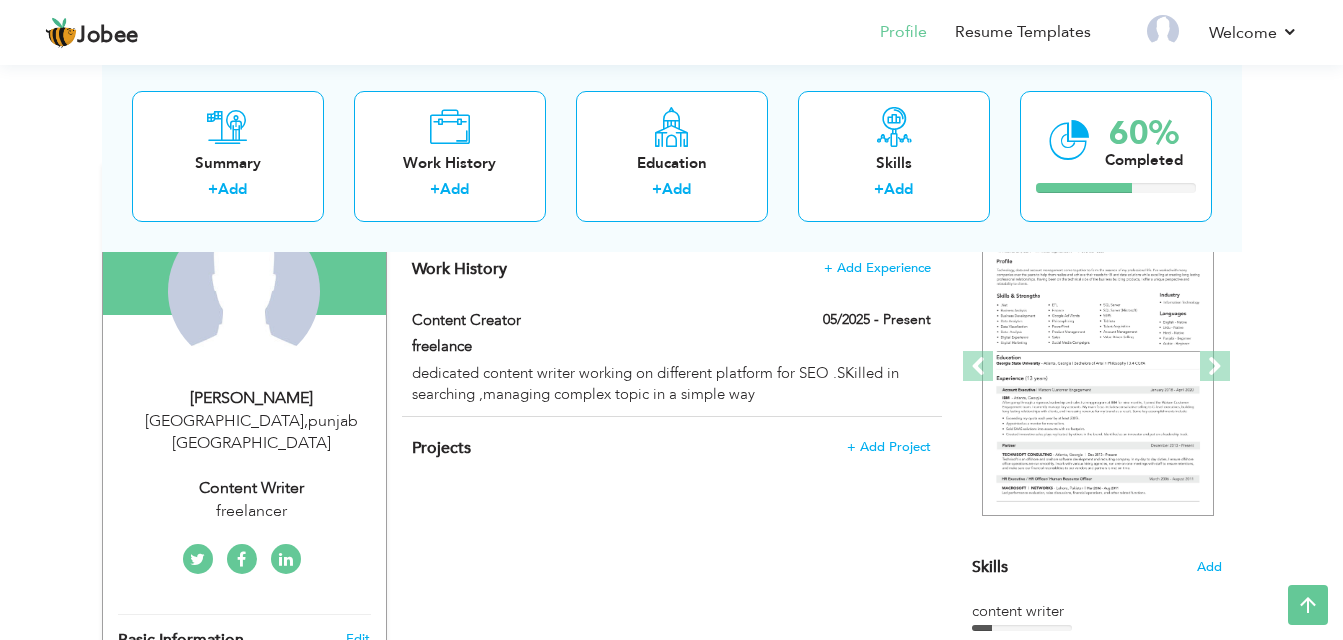 click on "View Resume
Export PDF
Profile
Summary
Public Link
Experience
Education
Awards
Work Histroy
Projects
Certifications
Skills
Preferred Job City" at bounding box center (671, 547) 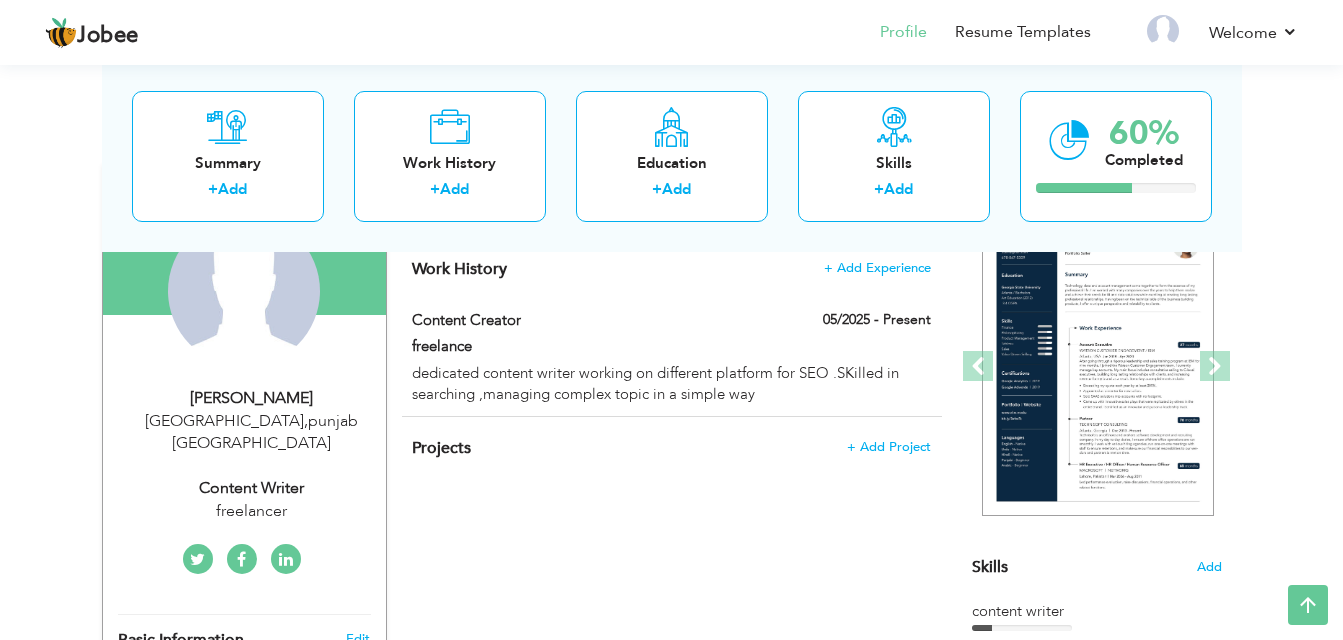 scroll, scrollTop: 773, scrollLeft: 0, axis: vertical 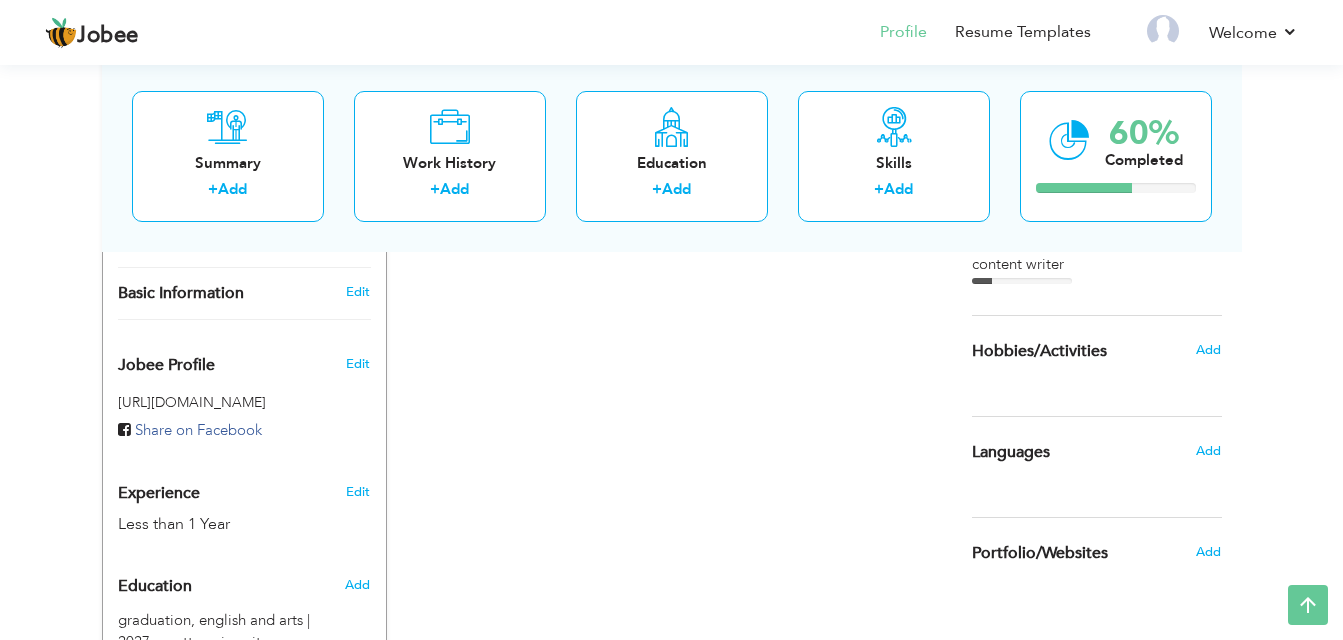 click on "View Resume
Export PDF
Profile
Summary
Public Link
Experience
Education
Awards
Work Histroy
Projects
Certifications
Skills
Preferred Job City" at bounding box center (671, 200) 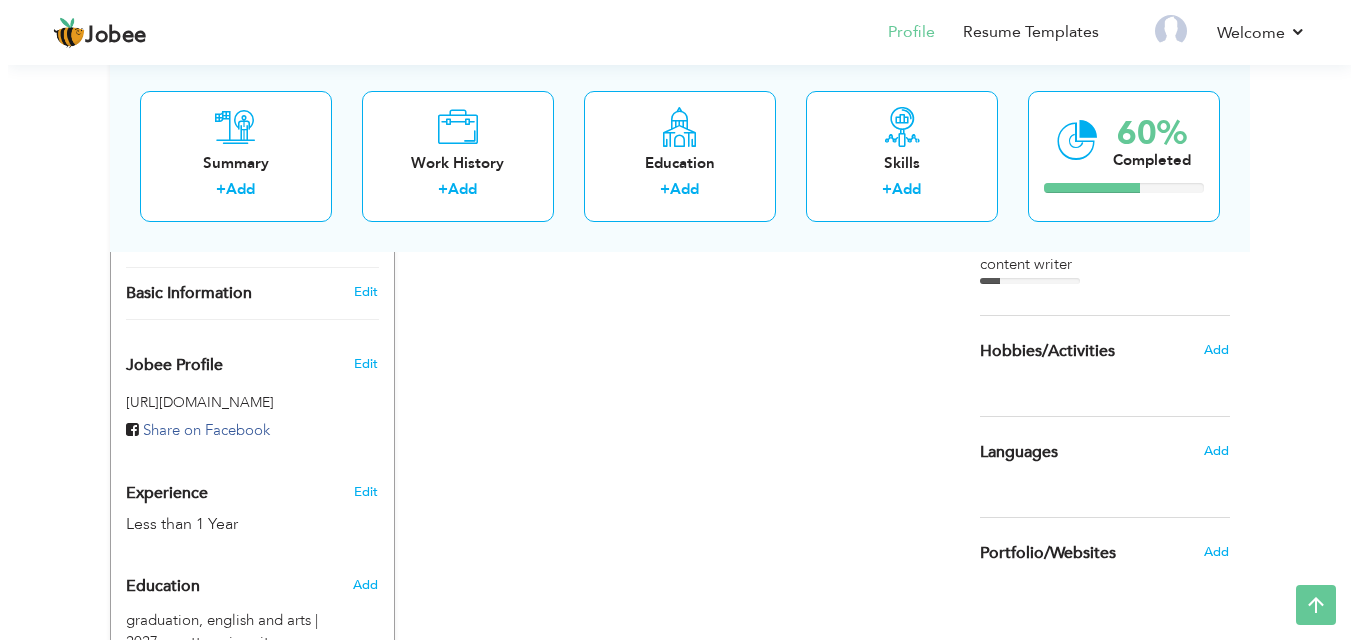scroll, scrollTop: 0, scrollLeft: 0, axis: both 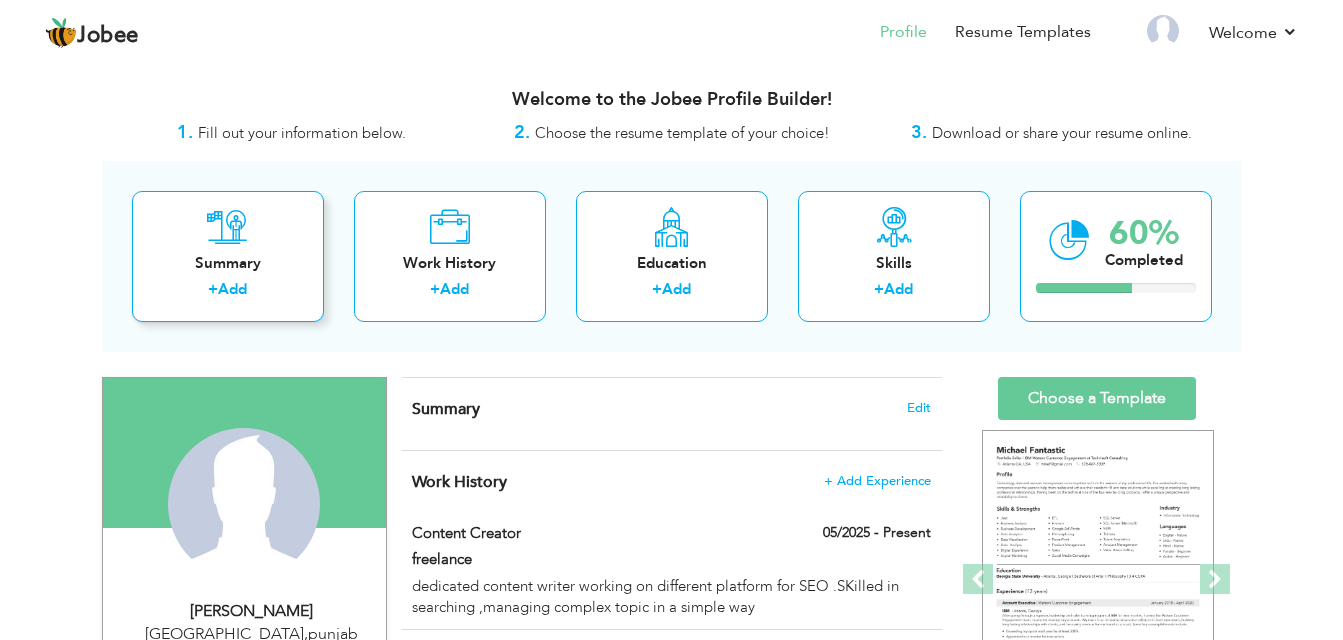 click on "Summary
+  Add" at bounding box center [228, 256] 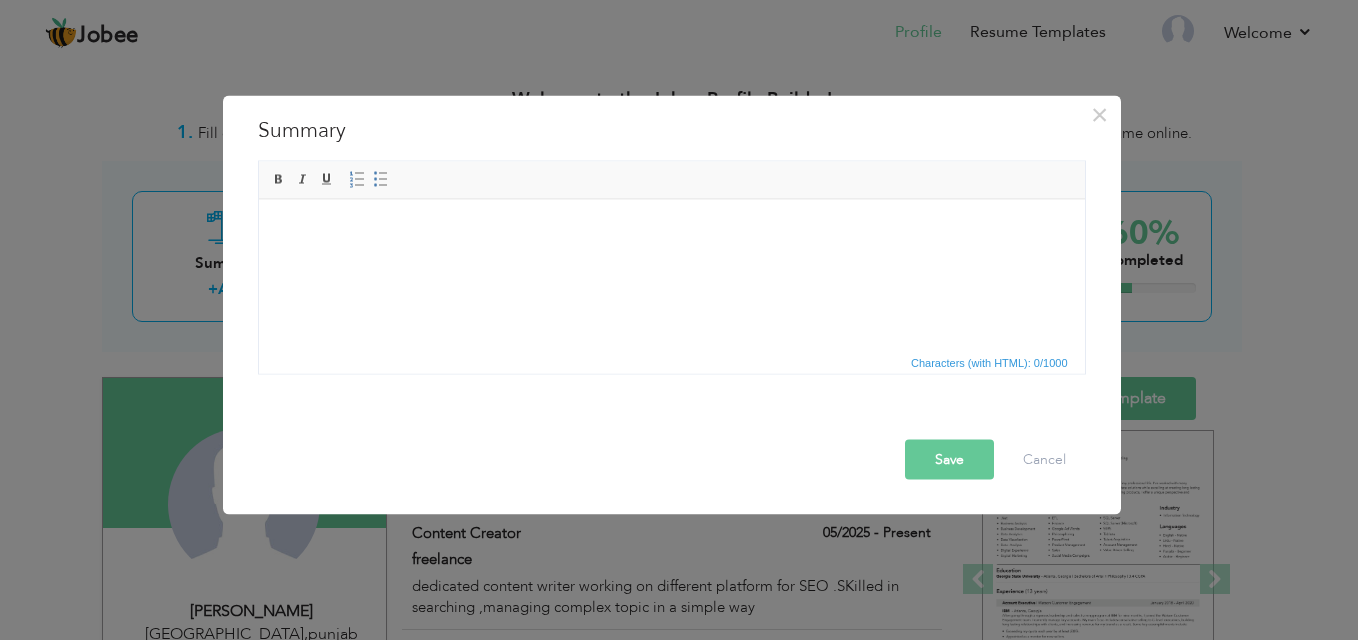 click at bounding box center (671, 229) 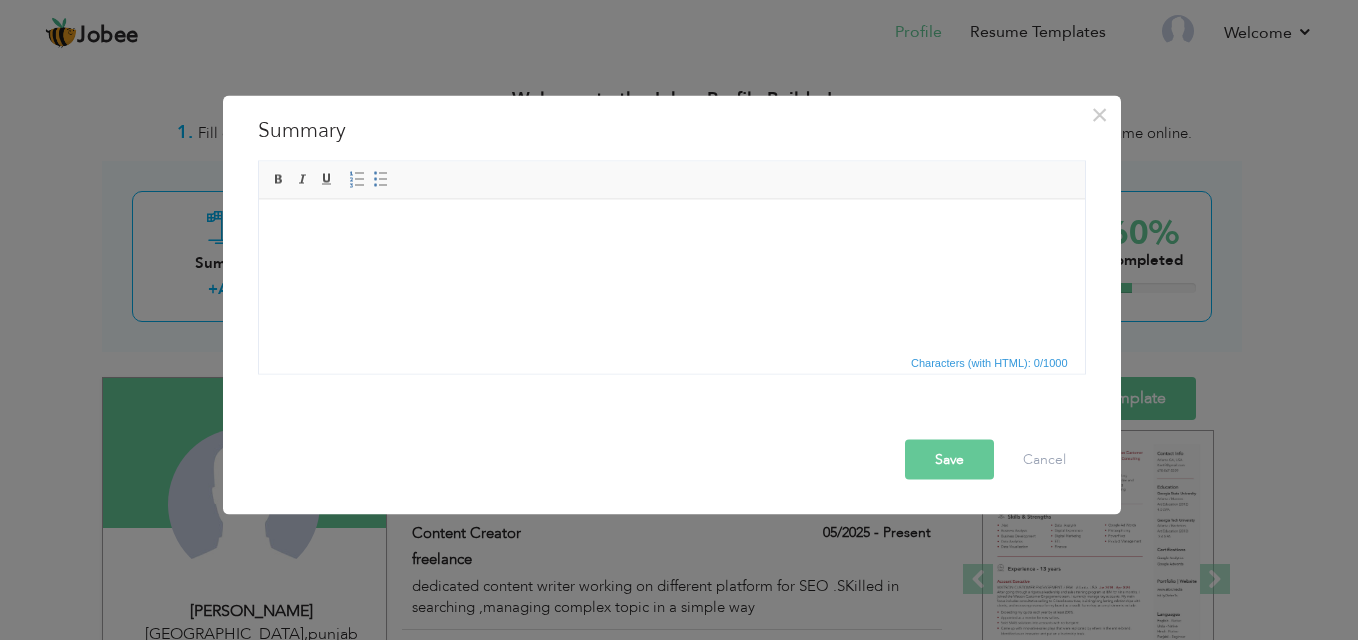 click at bounding box center (671, 229) 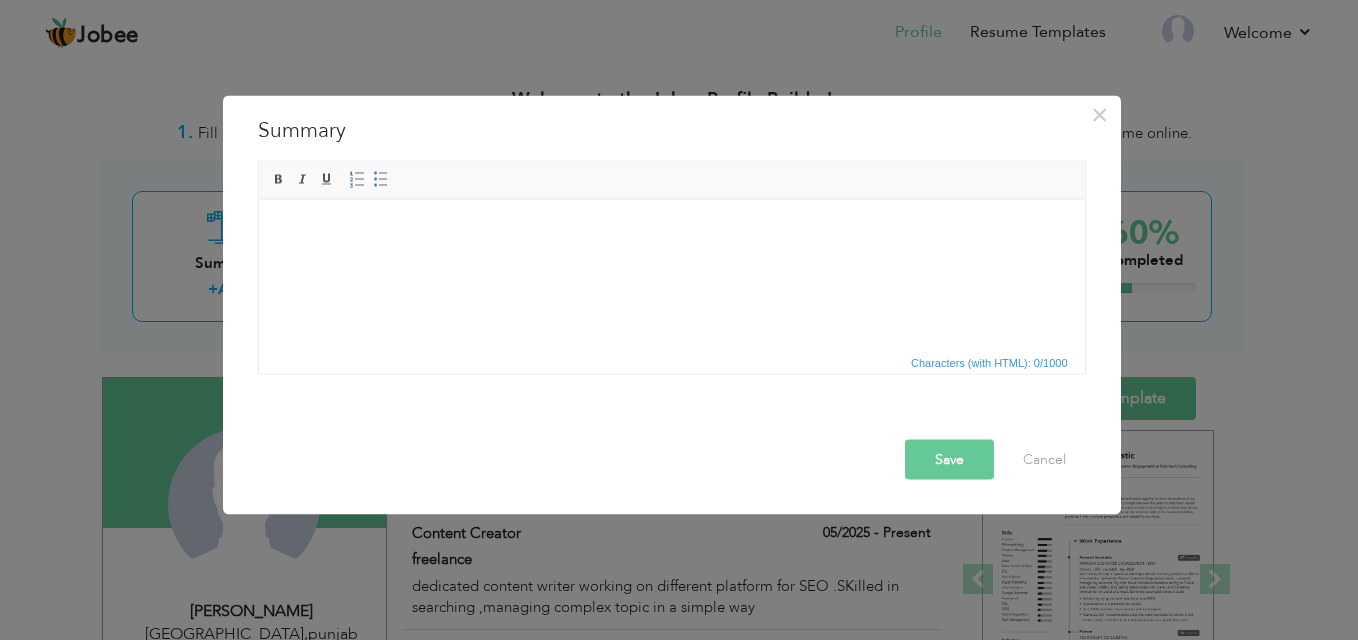 type 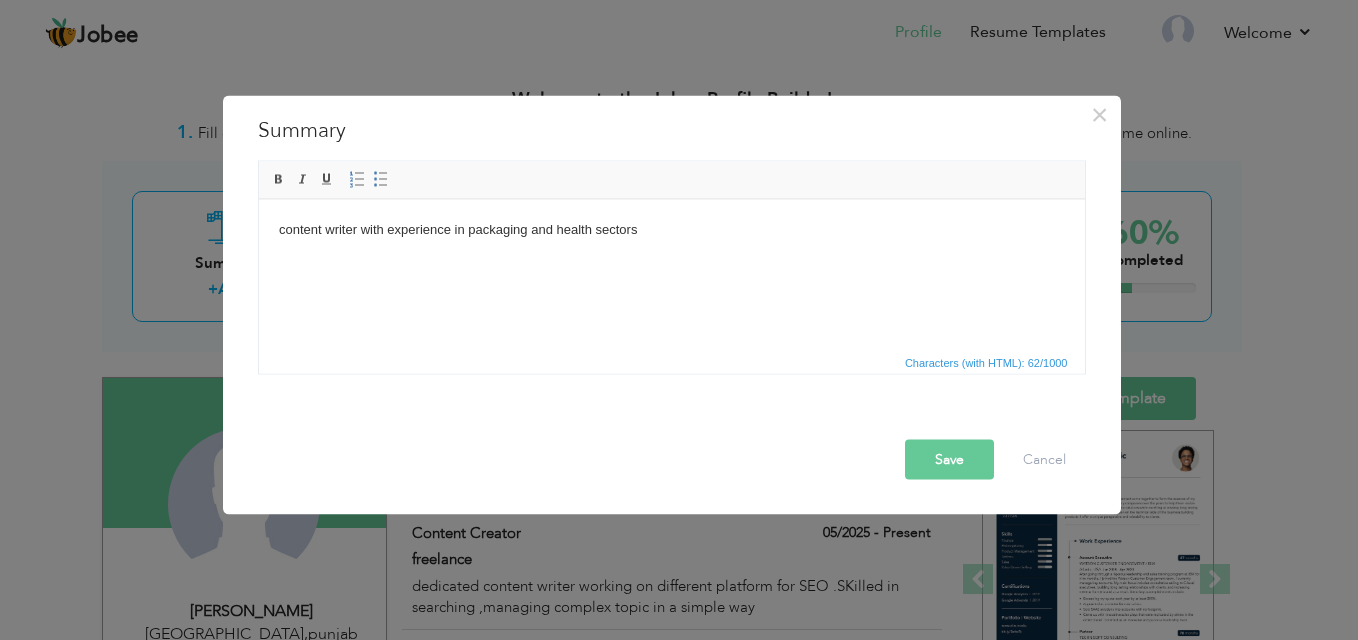 click on "Save" at bounding box center [949, 460] 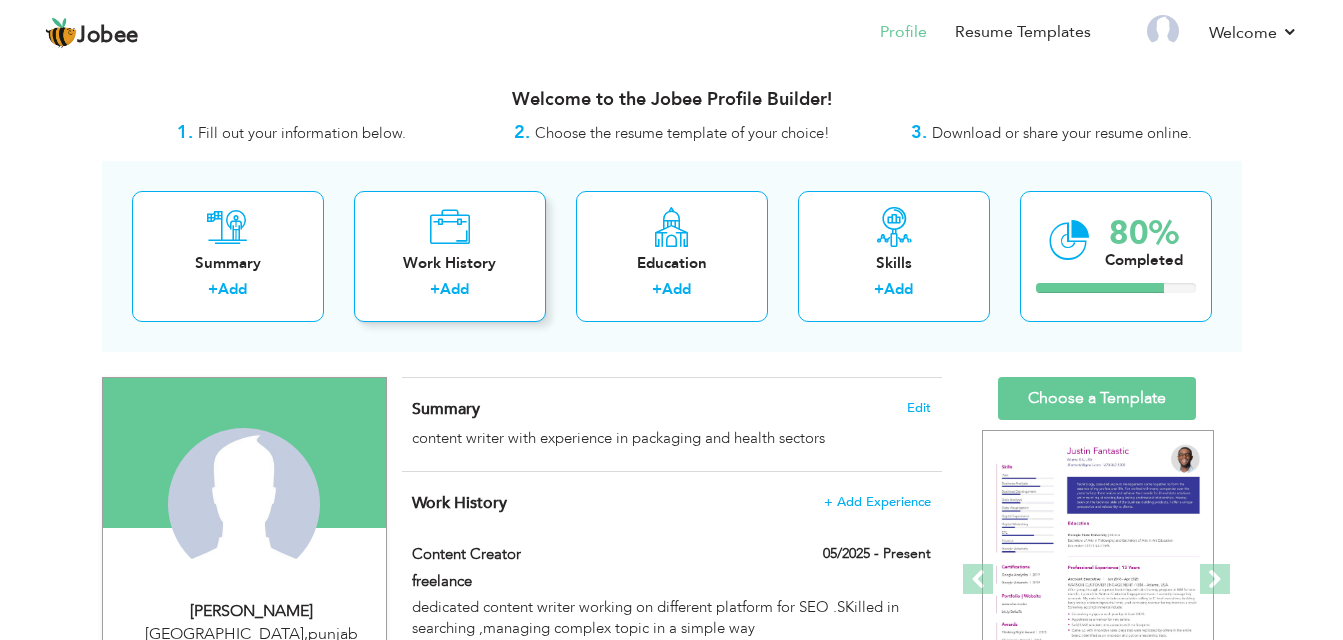 click on "Add" at bounding box center (454, 289) 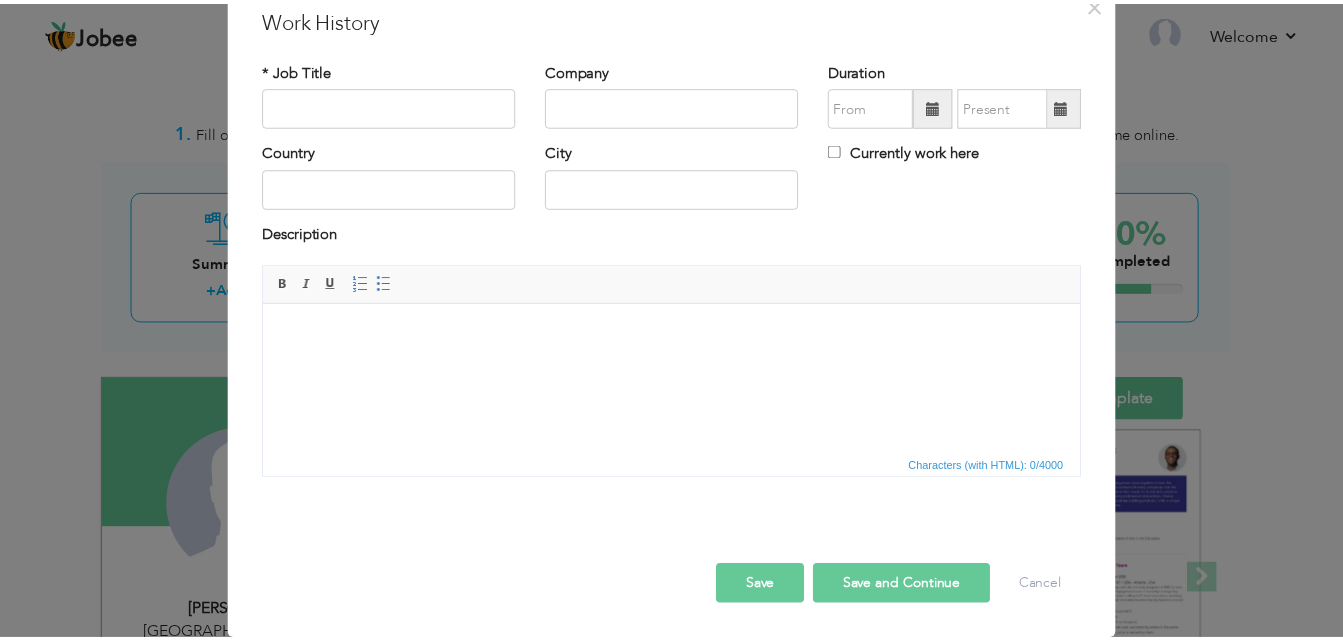 scroll, scrollTop: 0, scrollLeft: 0, axis: both 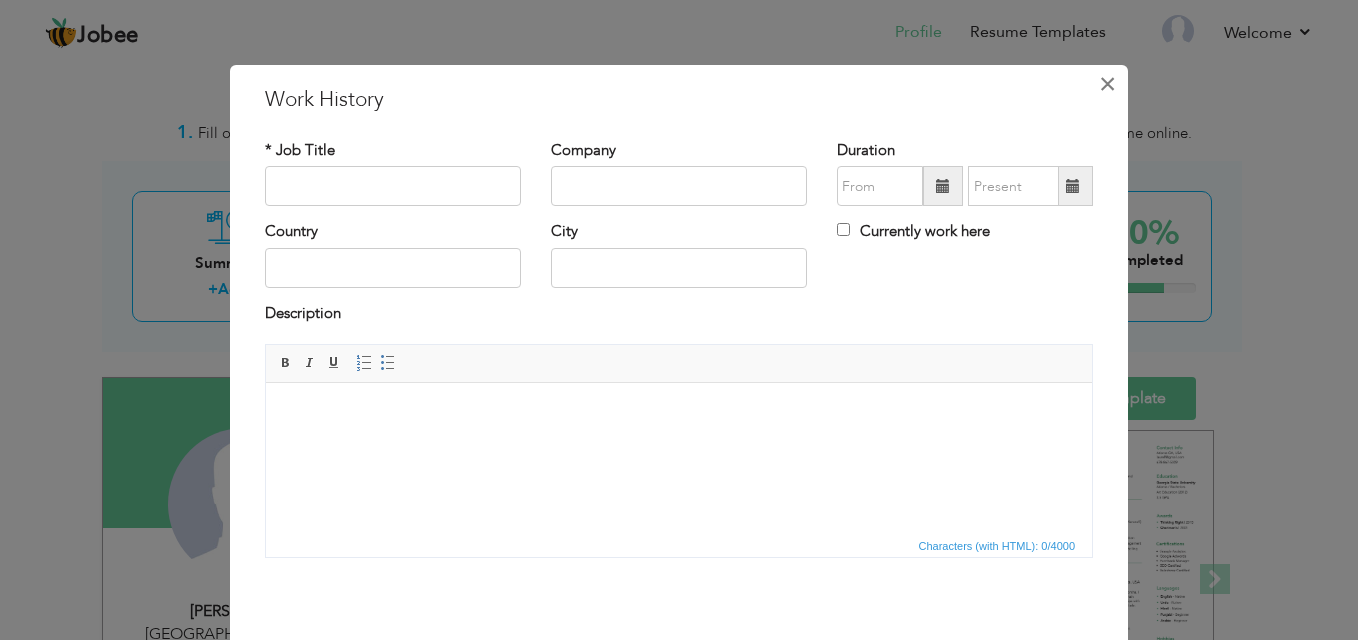 click on "×" at bounding box center (1107, 84) 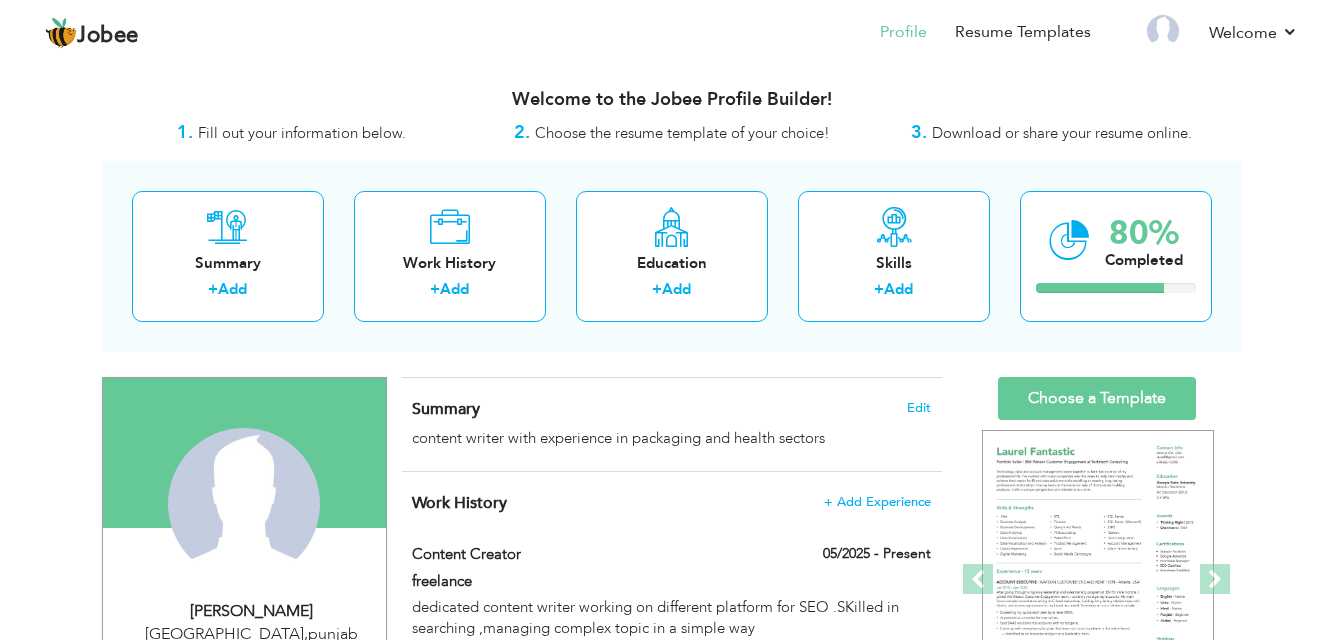 click on "View Resume
Export PDF
Profile
Summary
Public Link
Experience
Education
Awards
Work Histroy
Projects
Certifications
Skills
Preferred Job City" at bounding box center [671, 760] 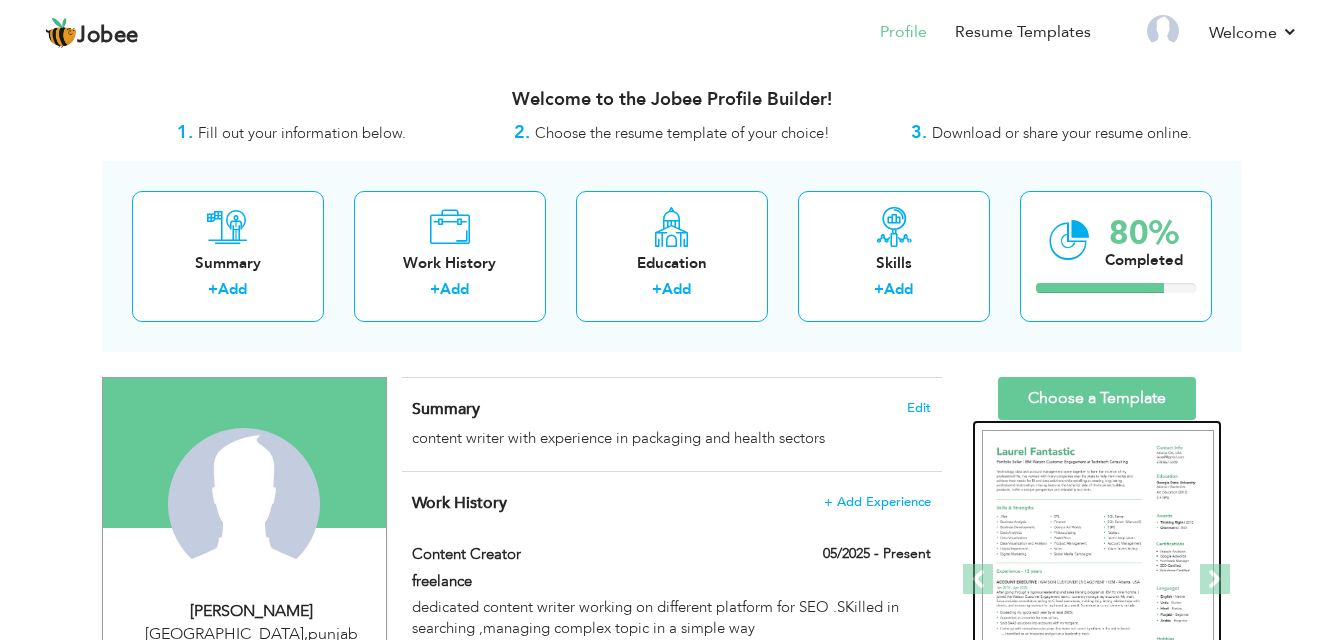 click at bounding box center [1098, 580] 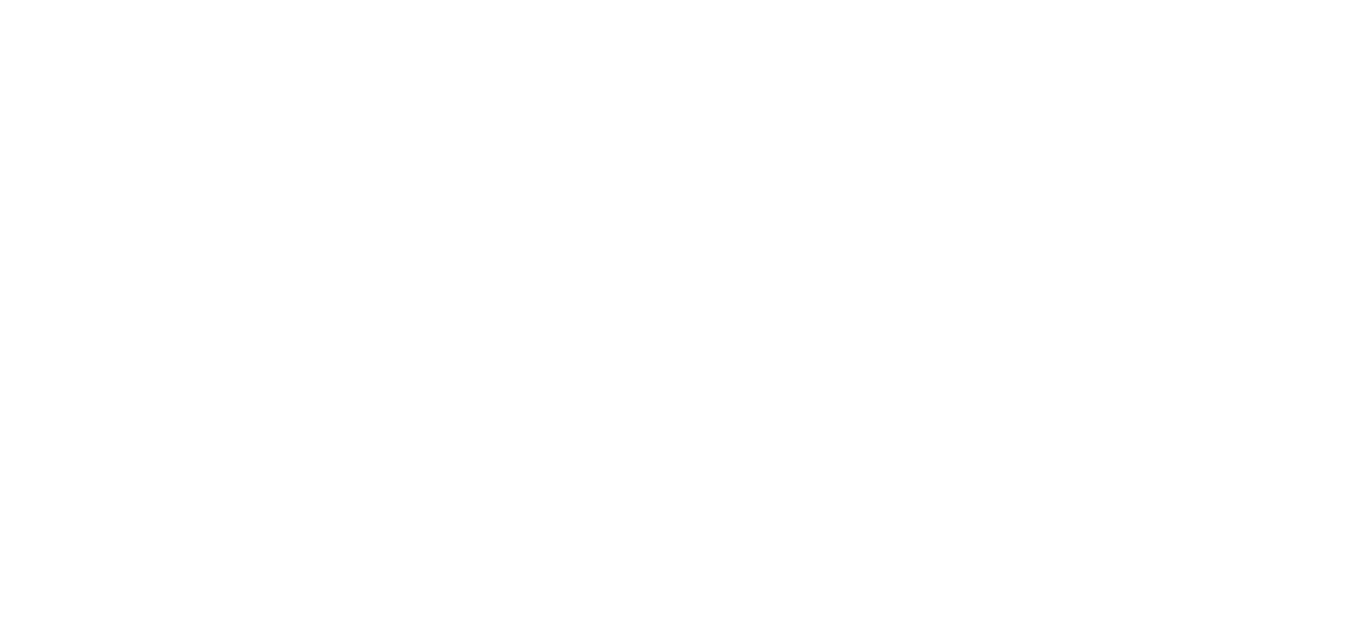 scroll, scrollTop: 0, scrollLeft: 0, axis: both 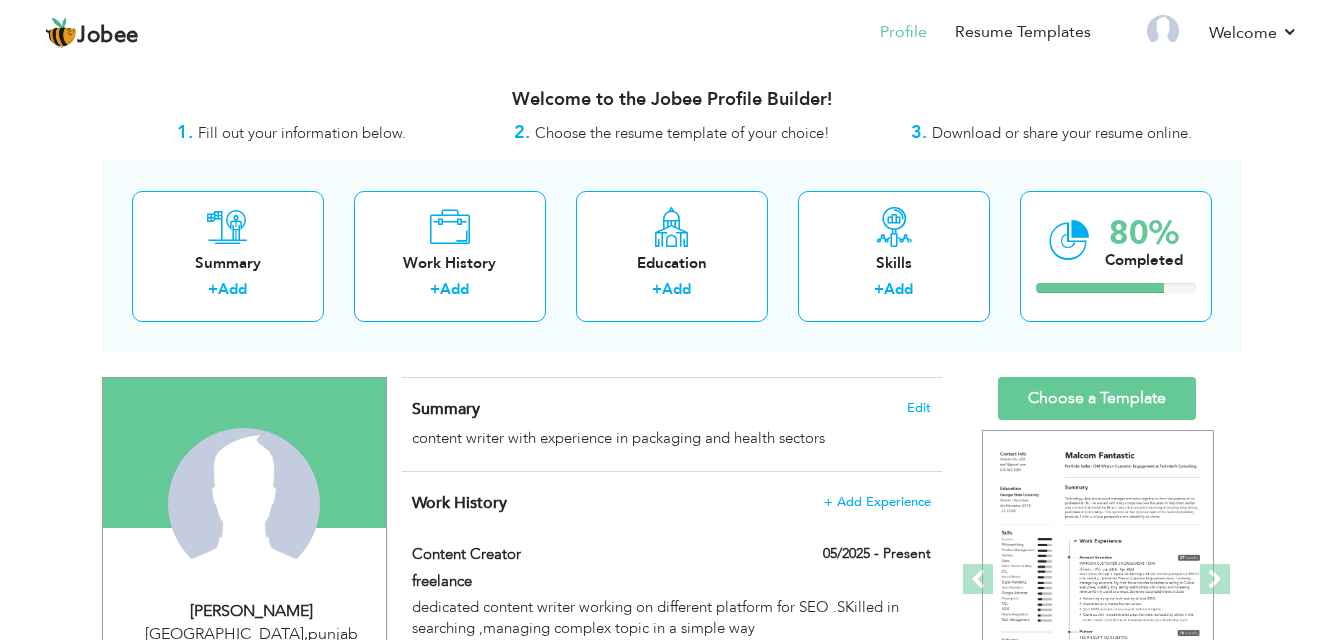 click on "View Resume
Export PDF
Profile
Summary
Public Link
Experience
Education
Awards
Work Histroy
Projects
Certifications
Skills
Preferred Job City" at bounding box center [671, 760] 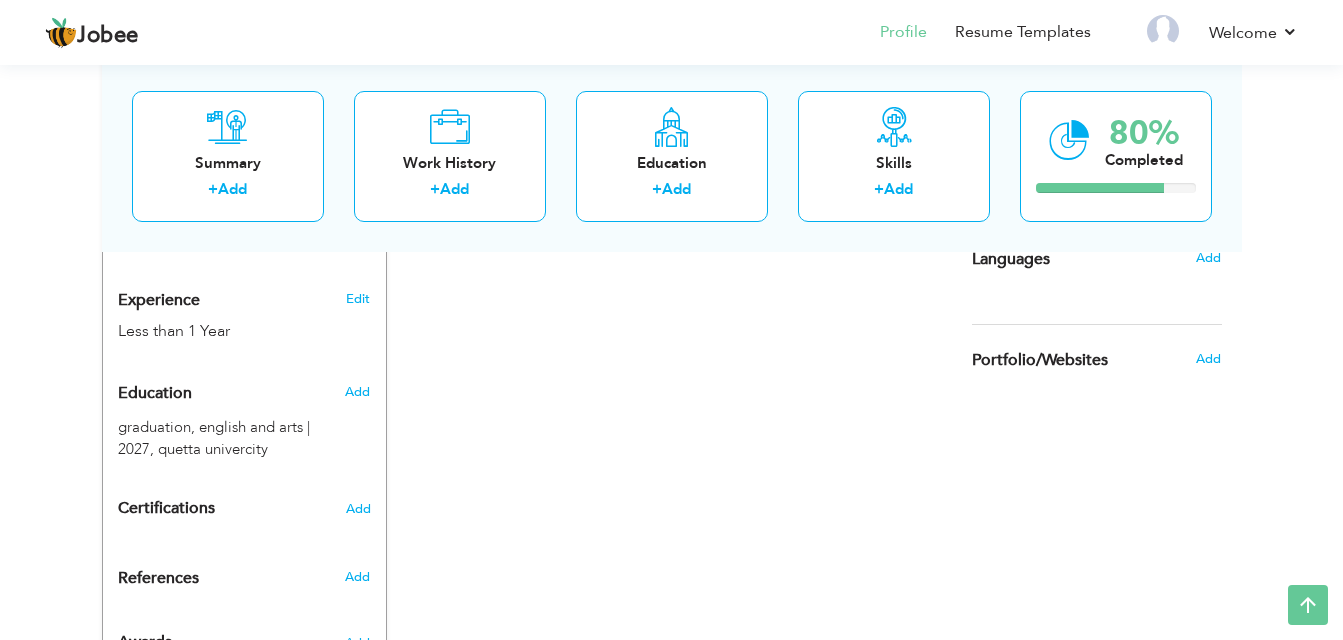 scroll, scrollTop: 821, scrollLeft: 0, axis: vertical 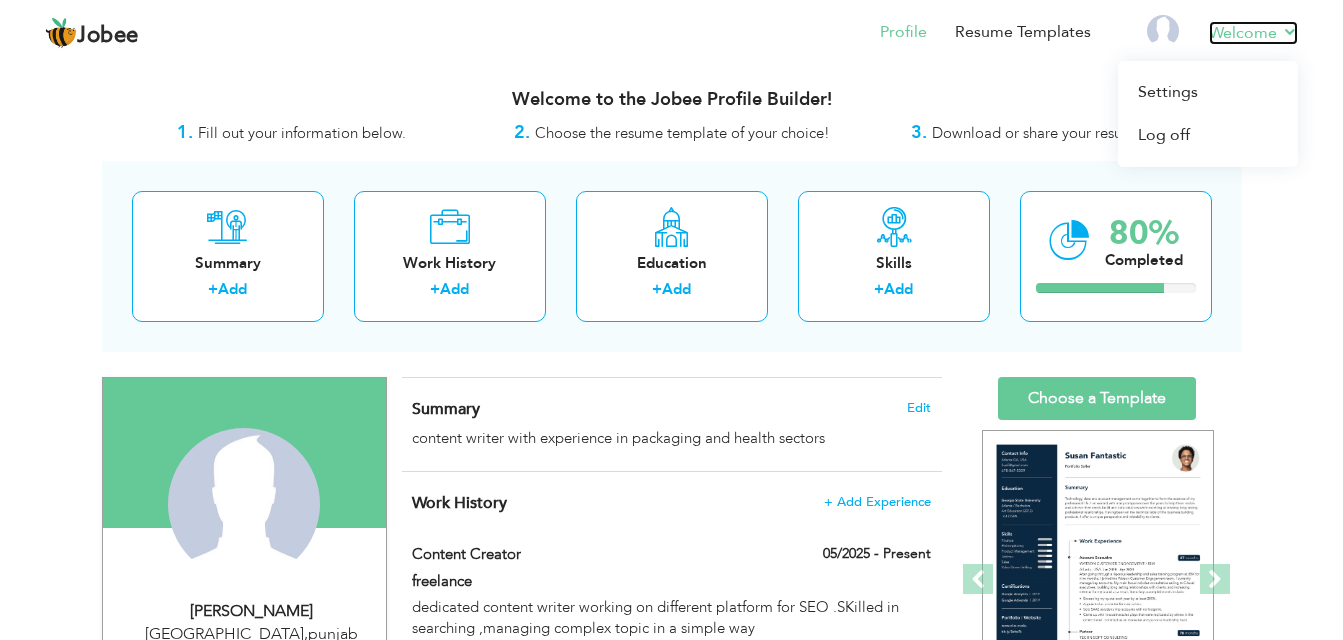 click on "Welcome" at bounding box center [1253, 33] 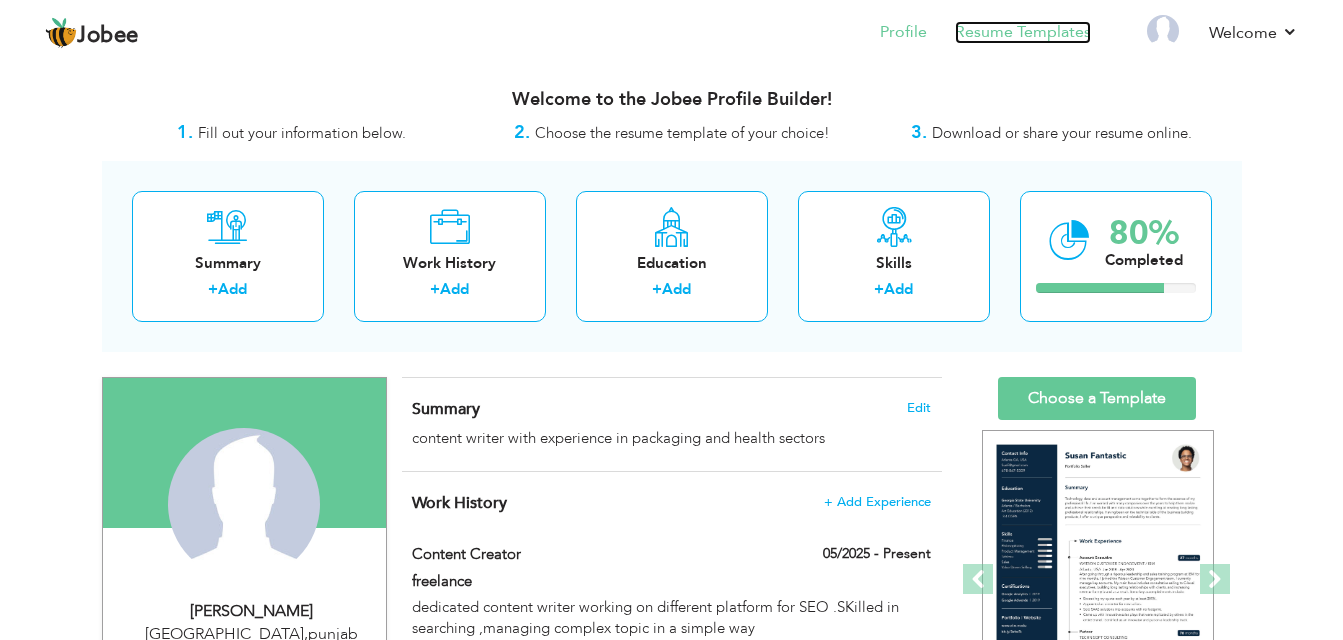 click on "Resume Templates" at bounding box center (1023, 32) 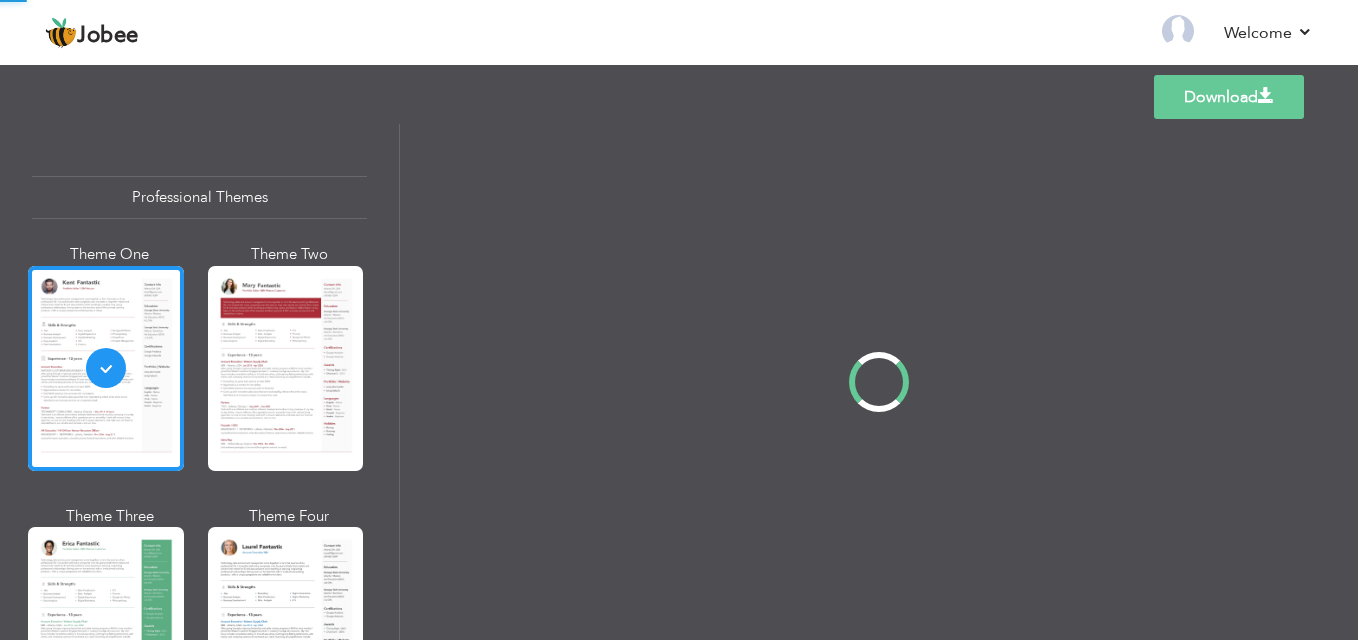 scroll, scrollTop: 0, scrollLeft: 0, axis: both 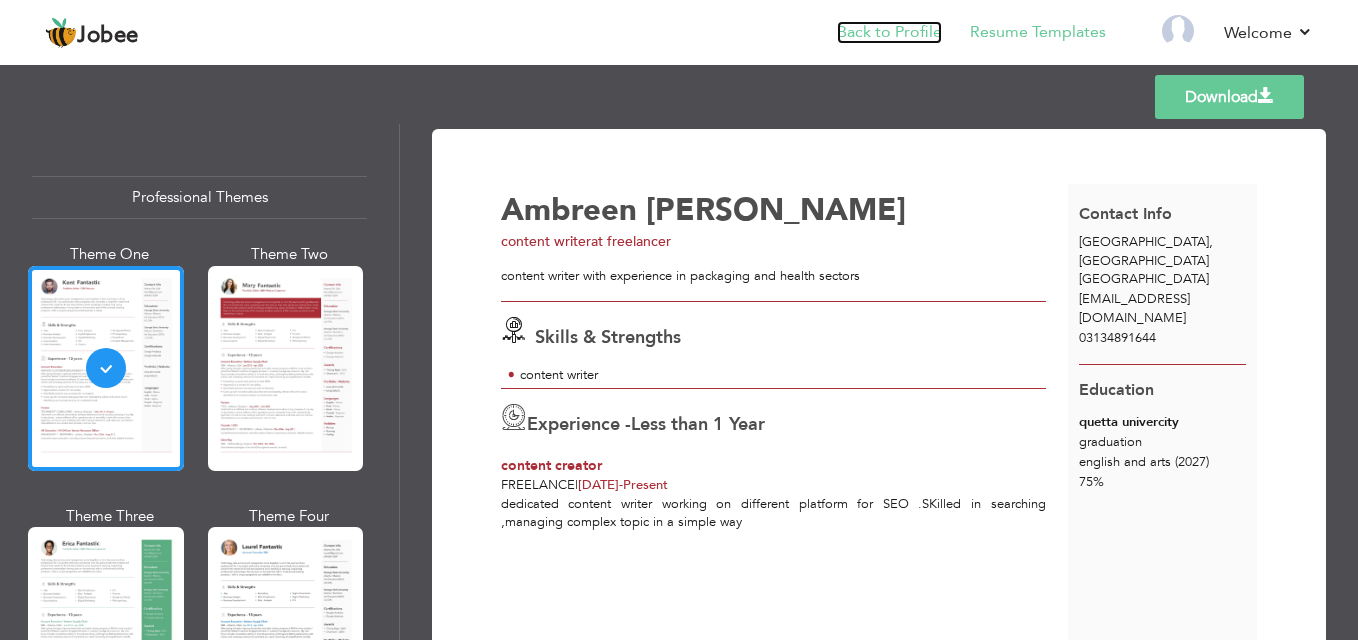 click on "Back to Profile" at bounding box center [889, 32] 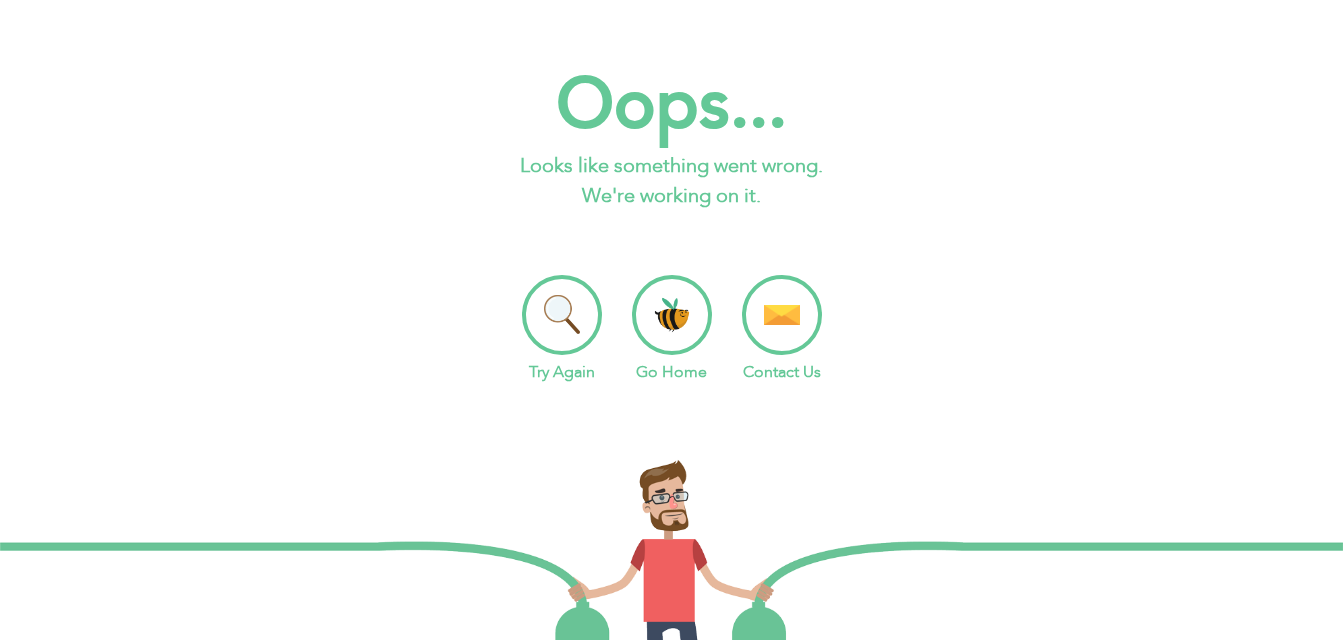scroll, scrollTop: 0, scrollLeft: 0, axis: both 